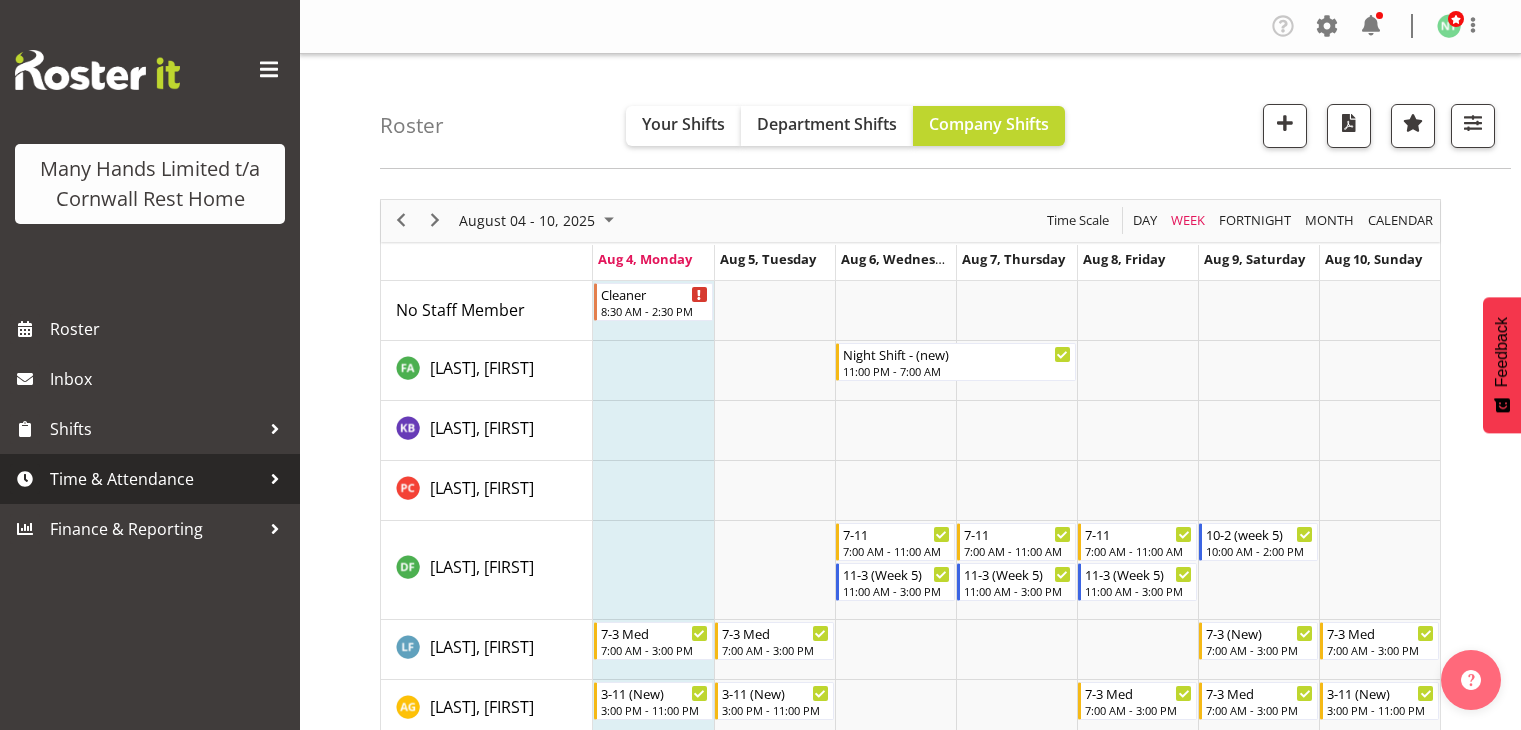 click on "Time & Attendance" at bounding box center [155, 479] 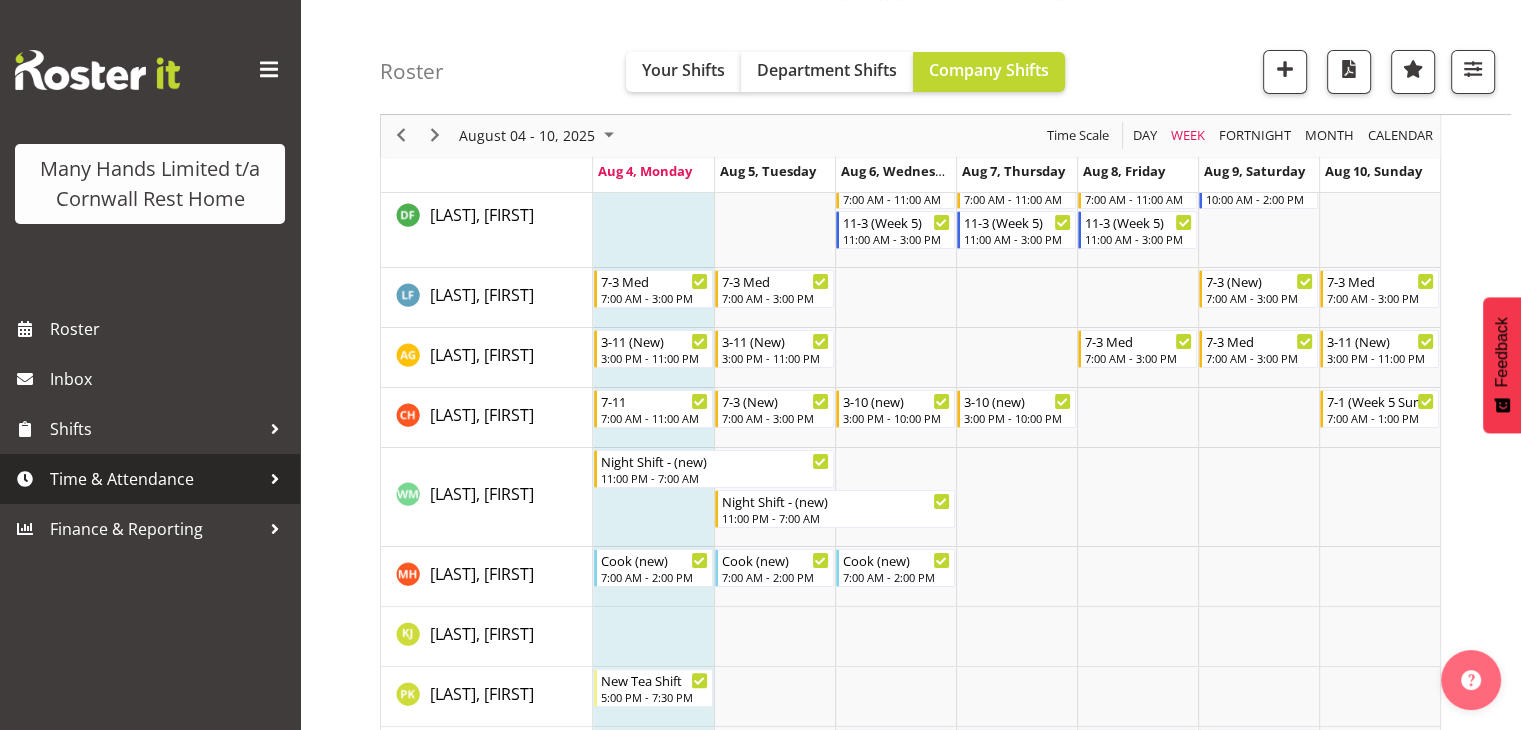 scroll, scrollTop: 352, scrollLeft: 0, axis: vertical 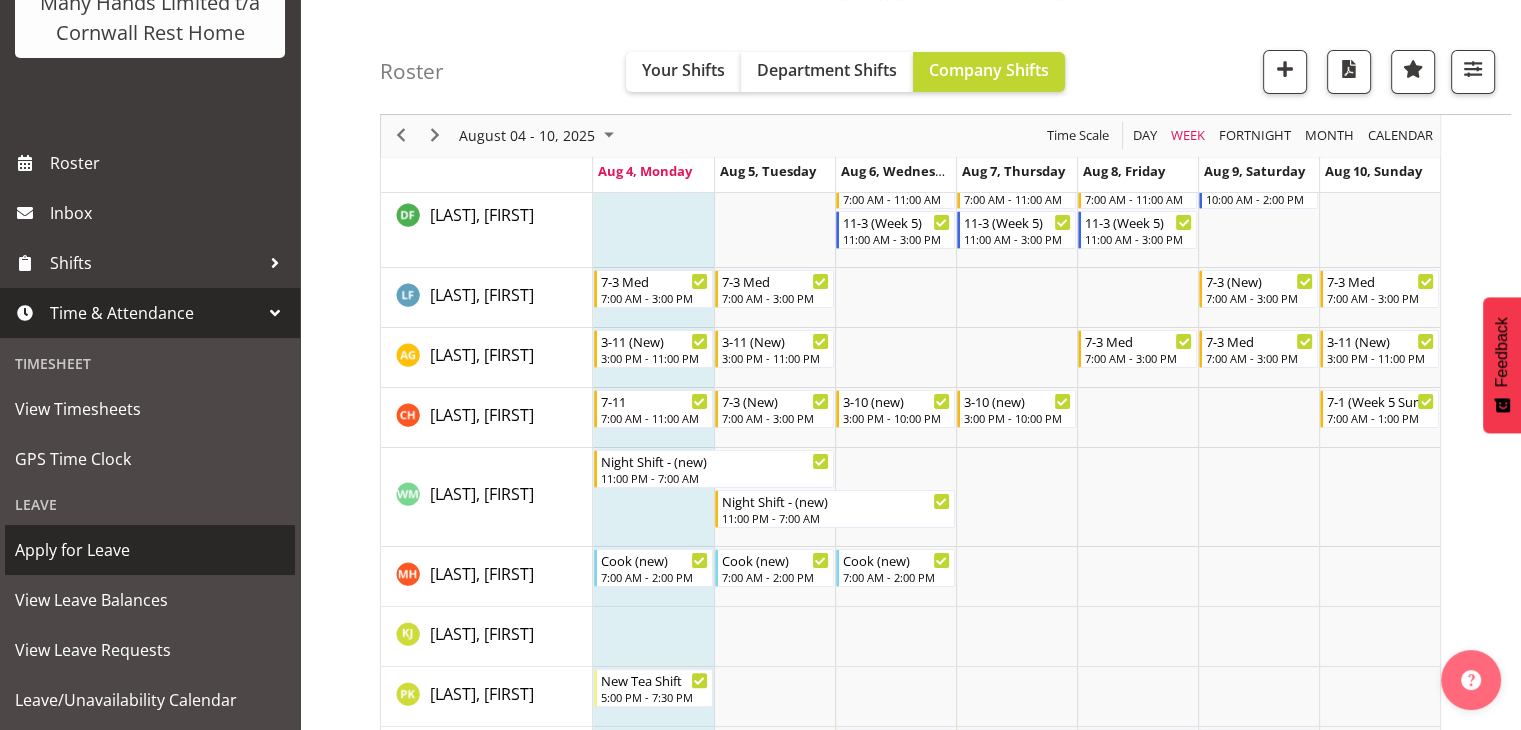 click on "Apply for Leave" at bounding box center (150, 550) 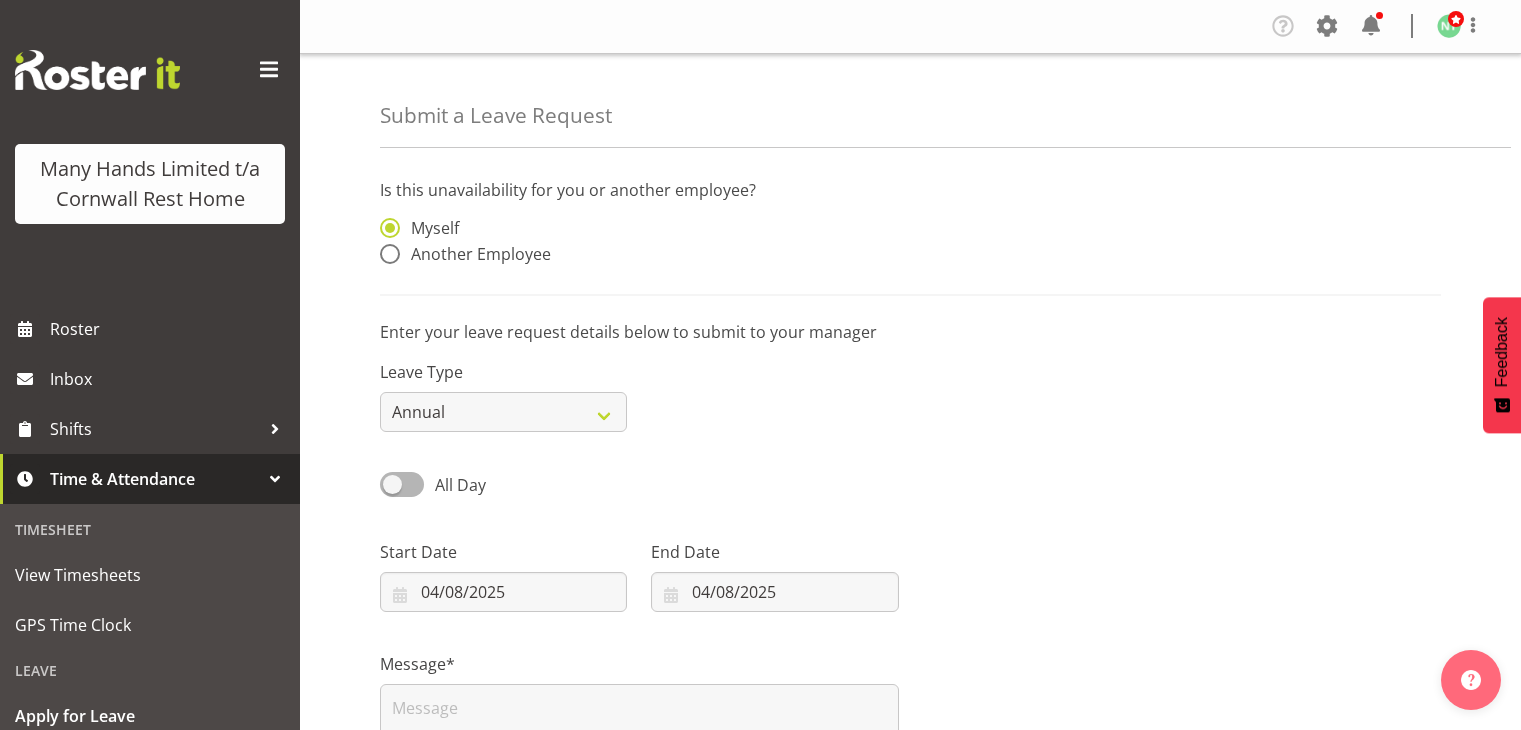 scroll, scrollTop: 0, scrollLeft: 0, axis: both 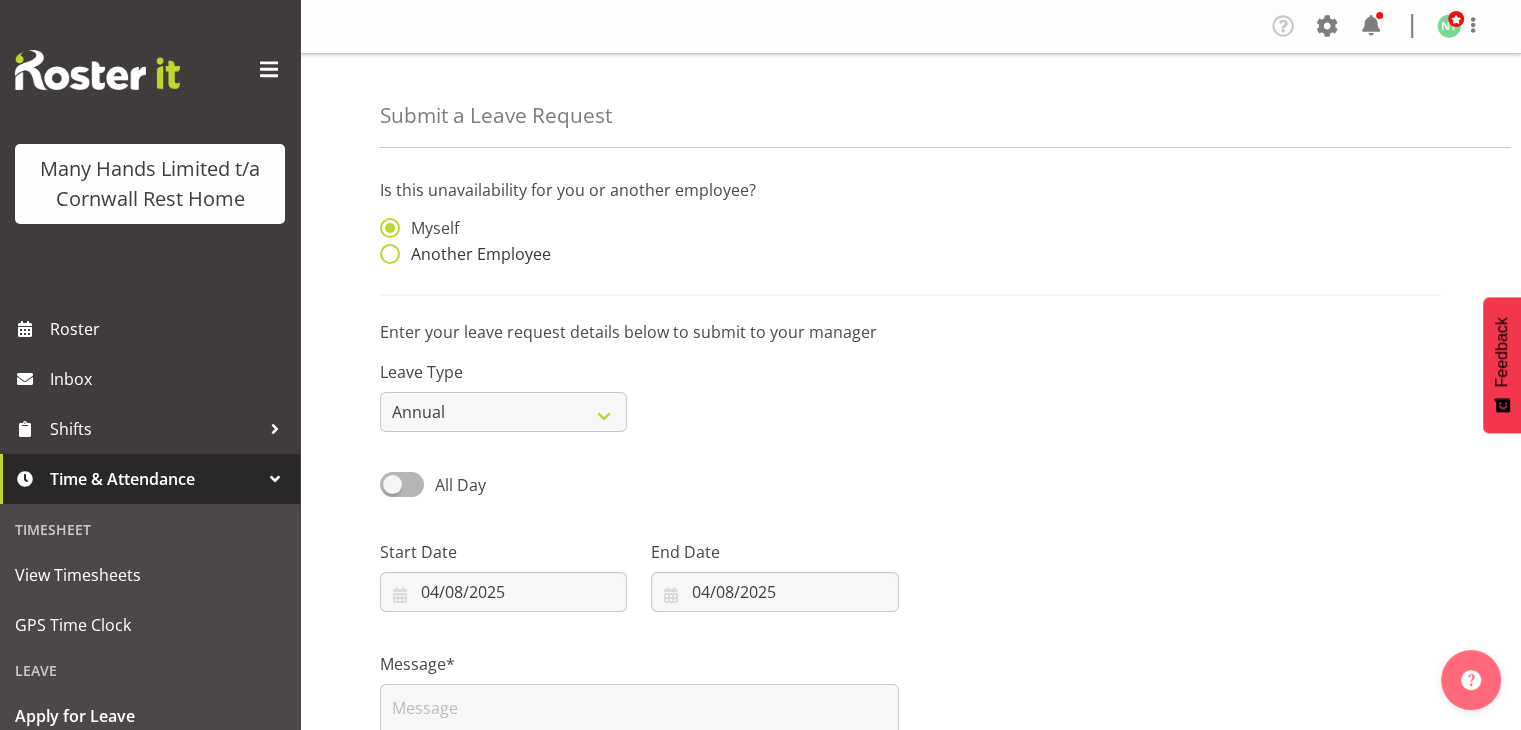 click at bounding box center [390, 254] 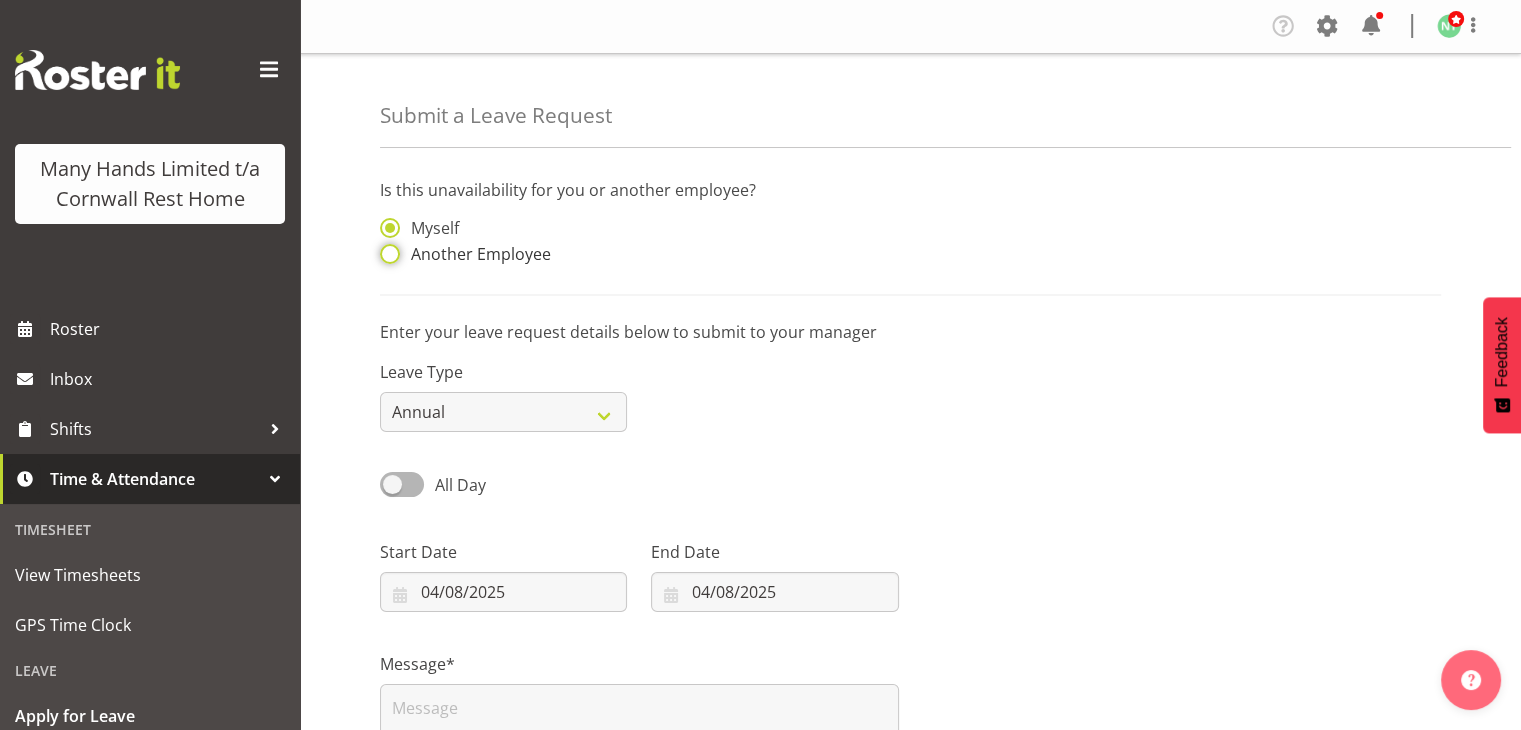 click on "Another Employee" at bounding box center (386, 254) 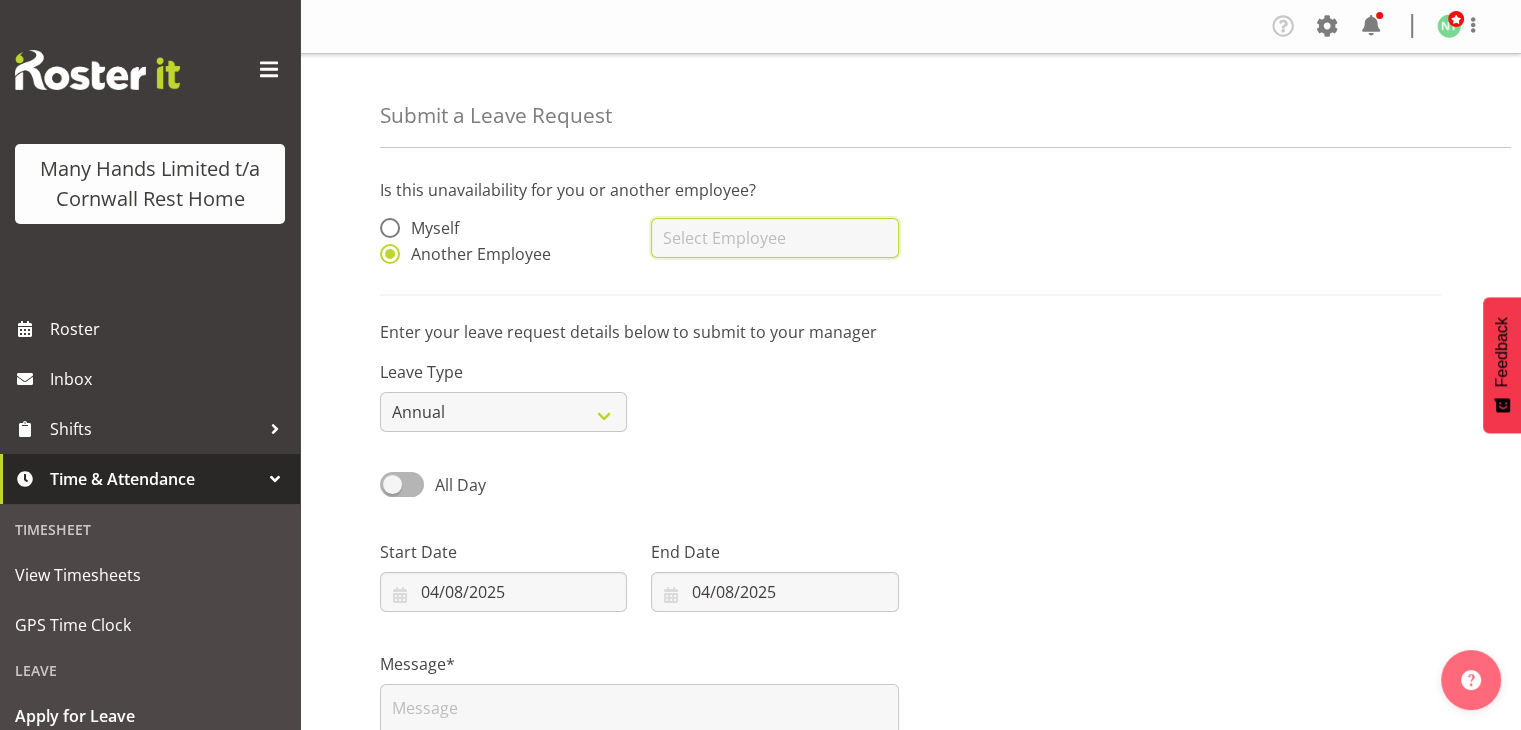 click at bounding box center (774, 238) 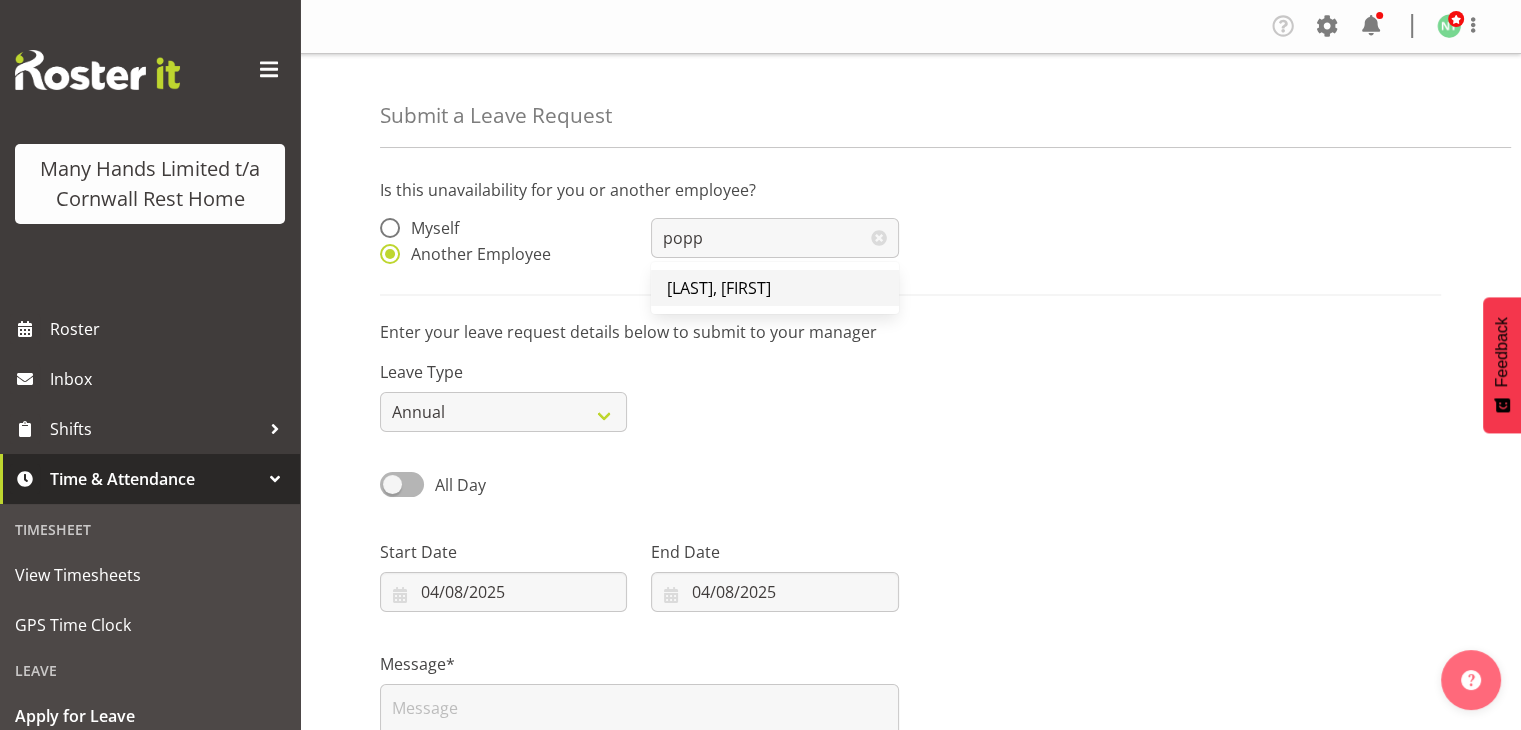 click on "[LAST], [FIRST]" at bounding box center (719, 288) 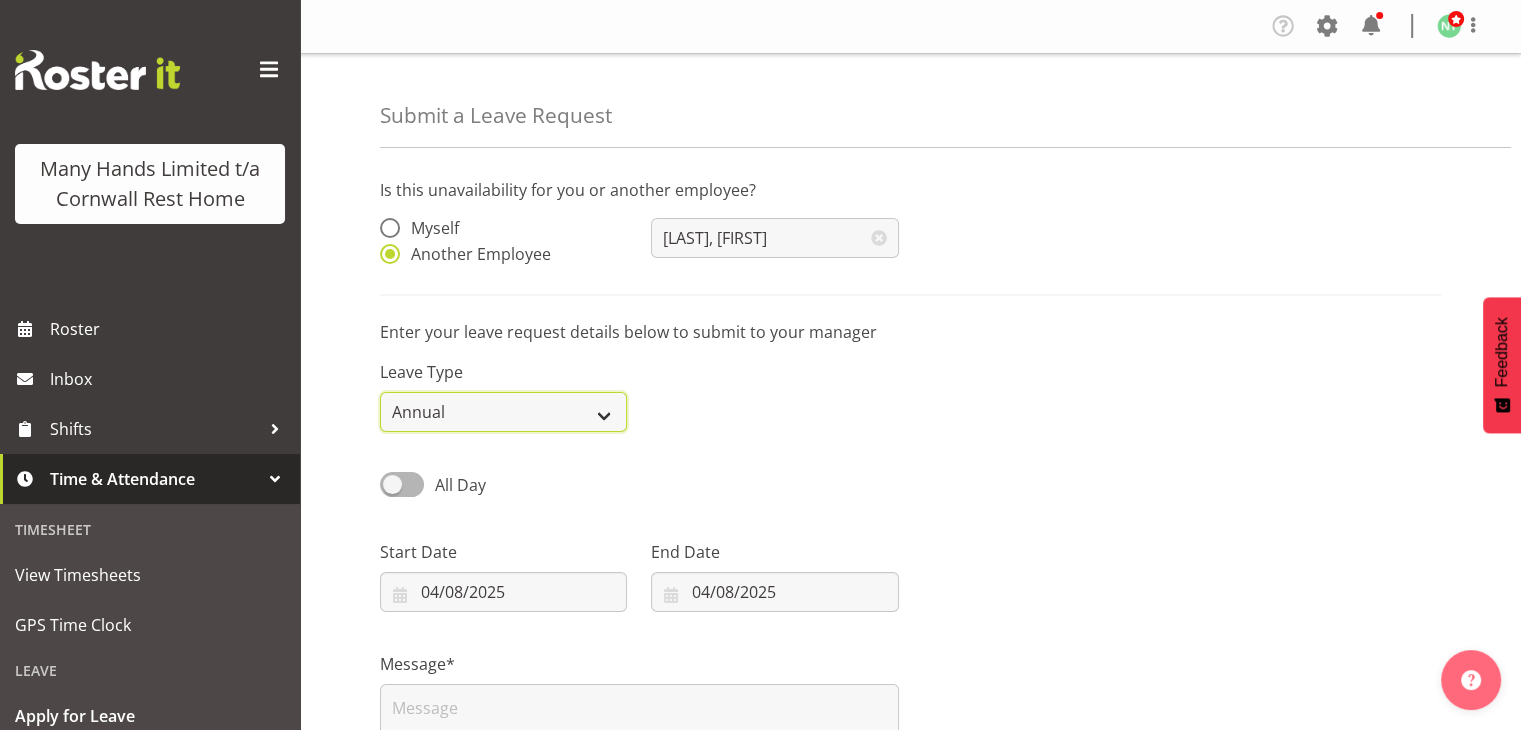 click on "Annual Sick Leave Without Pay Bereavement Domestic Violence Parental Jury Service Day In Lieu   Other" at bounding box center [503, 412] 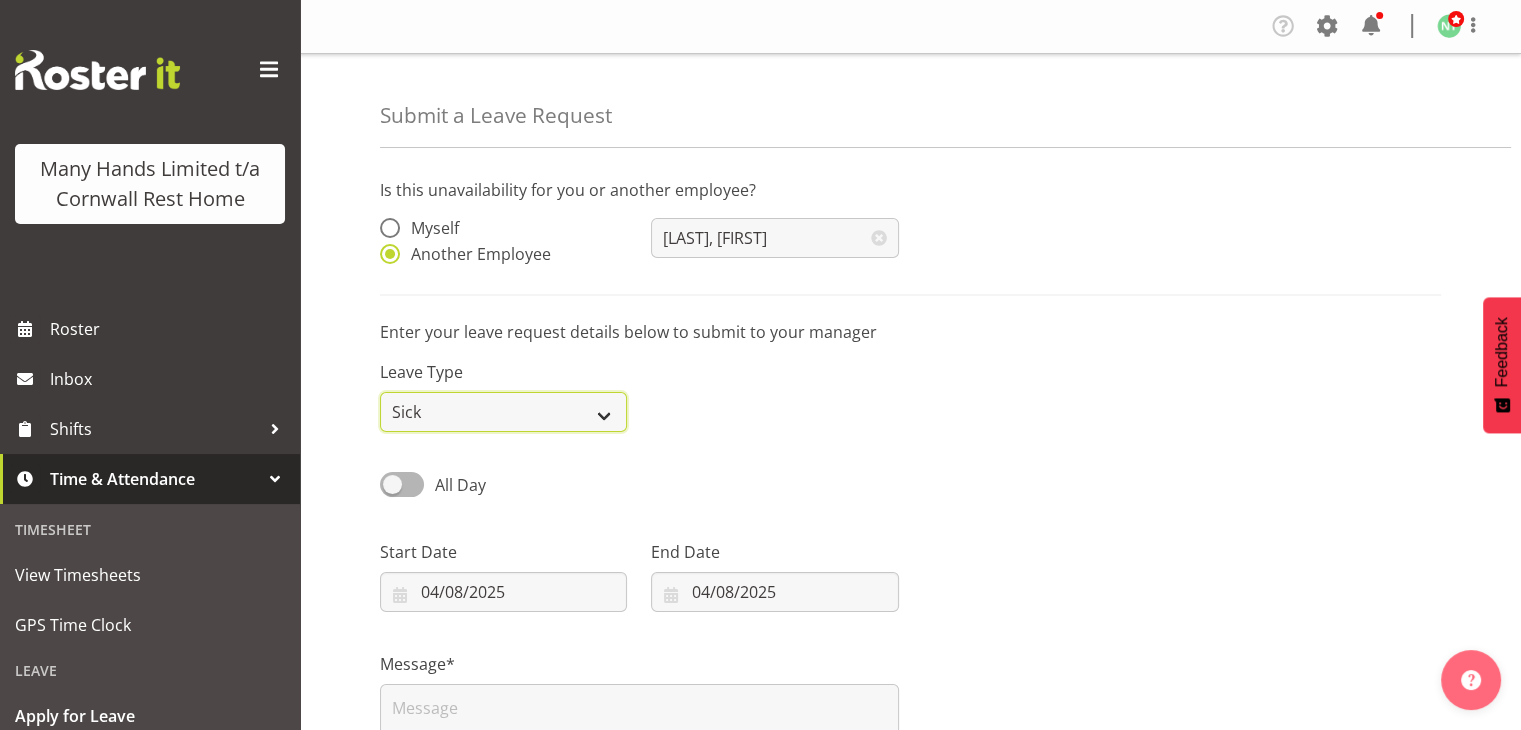 click on "Annual Sick Leave Without Pay Bereavement Domestic Violence Parental Jury Service Day In Lieu   Other" at bounding box center (503, 412) 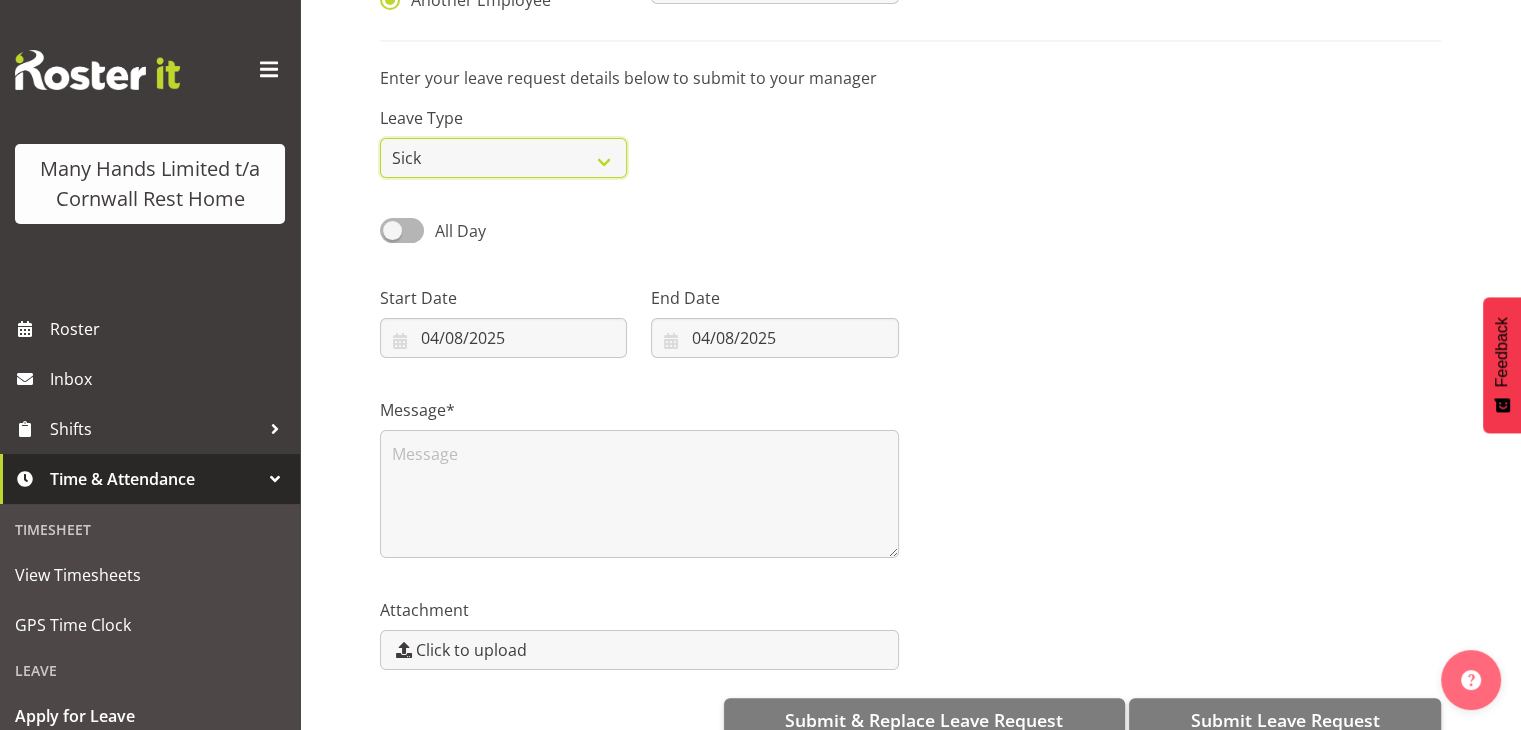 scroll, scrollTop: 297, scrollLeft: 0, axis: vertical 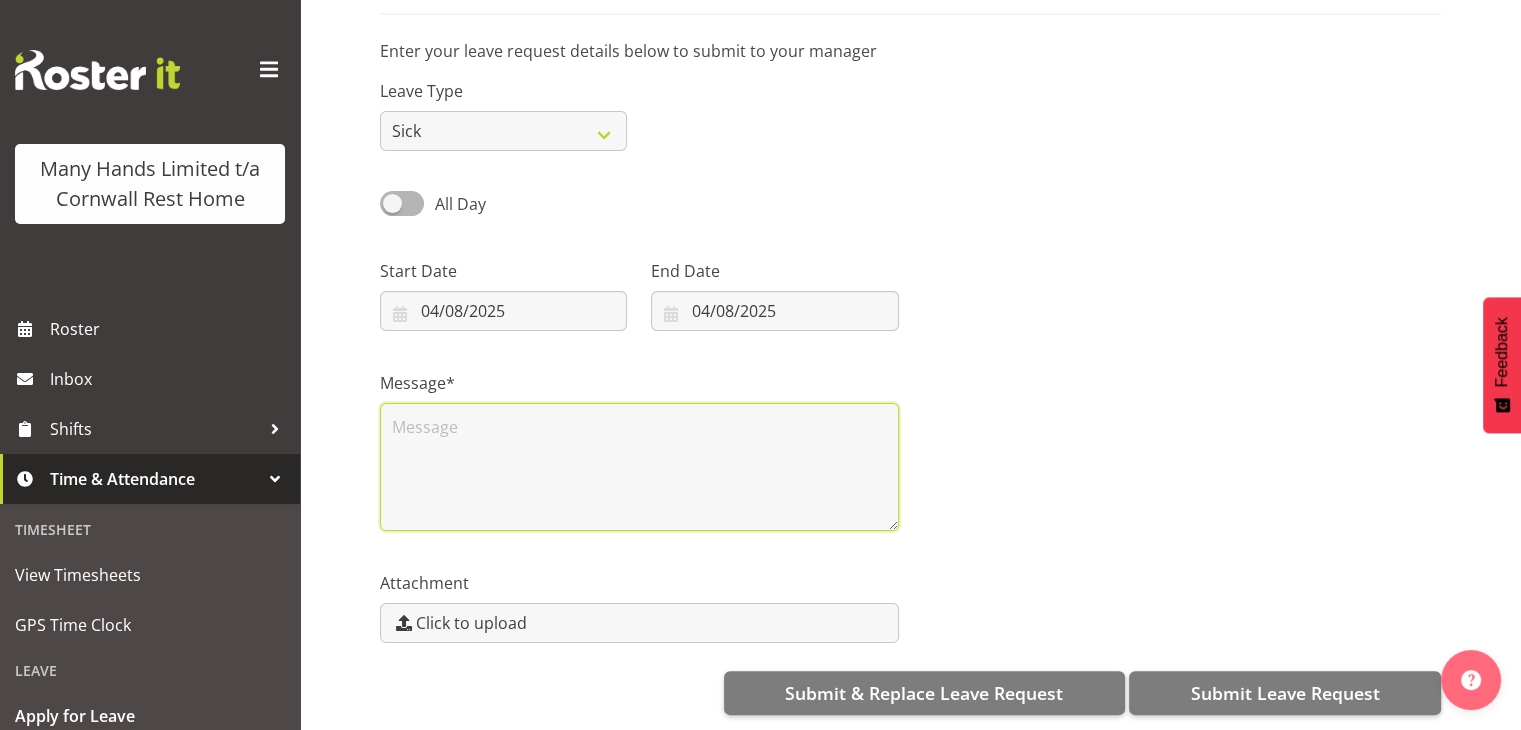 click at bounding box center [639, 467] 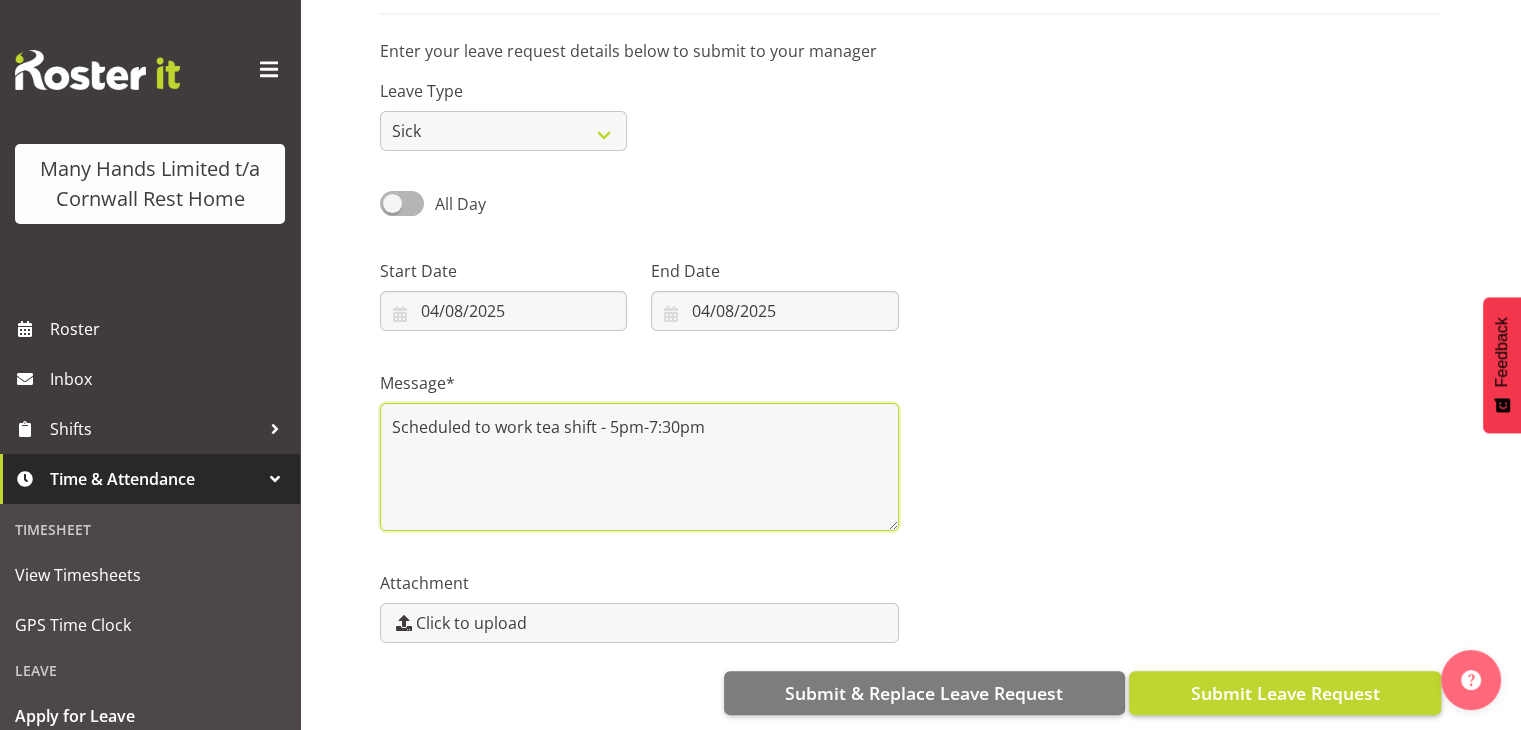 type on "Scheduled to work tea shift - 5pm-7:30pm" 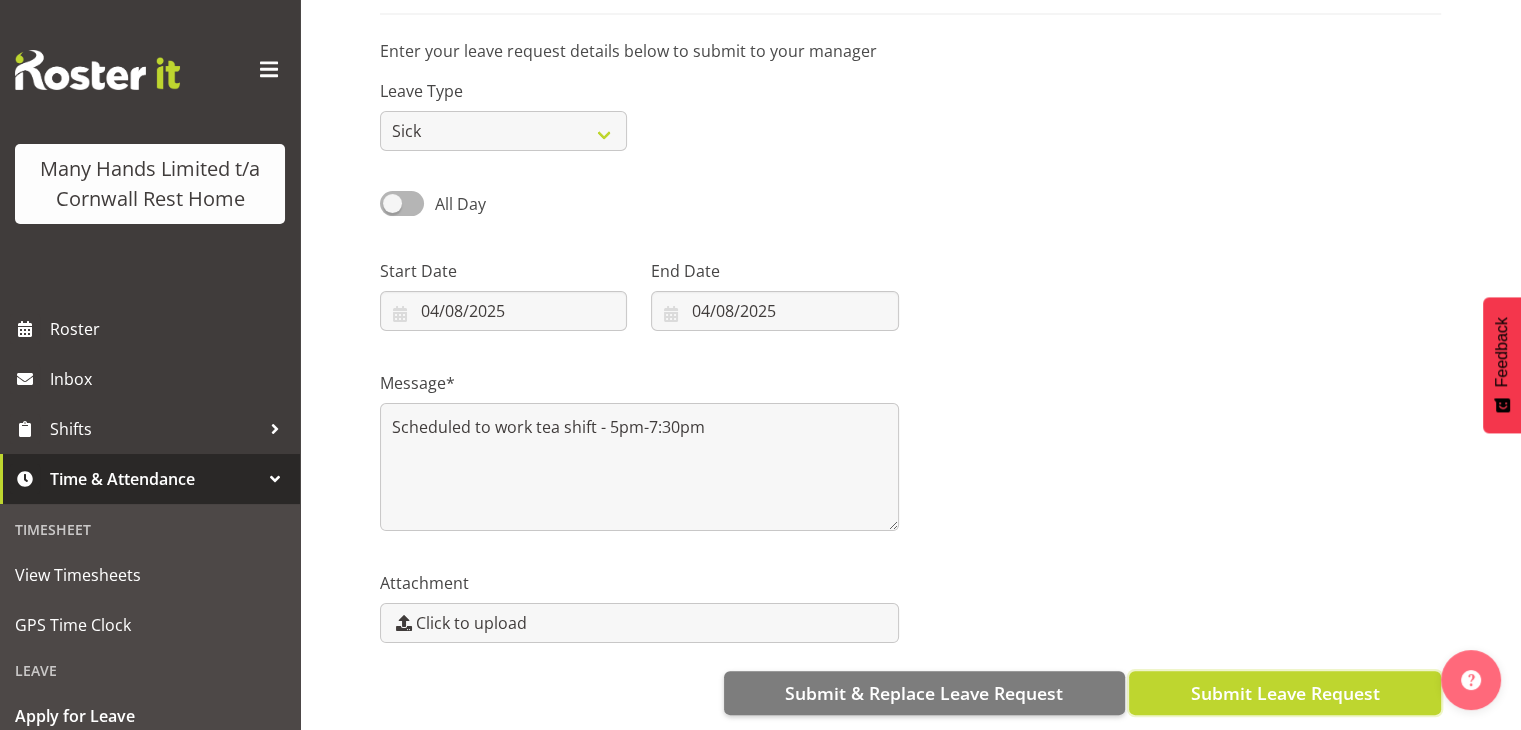 click on "Submit Leave Request" at bounding box center (1284, 693) 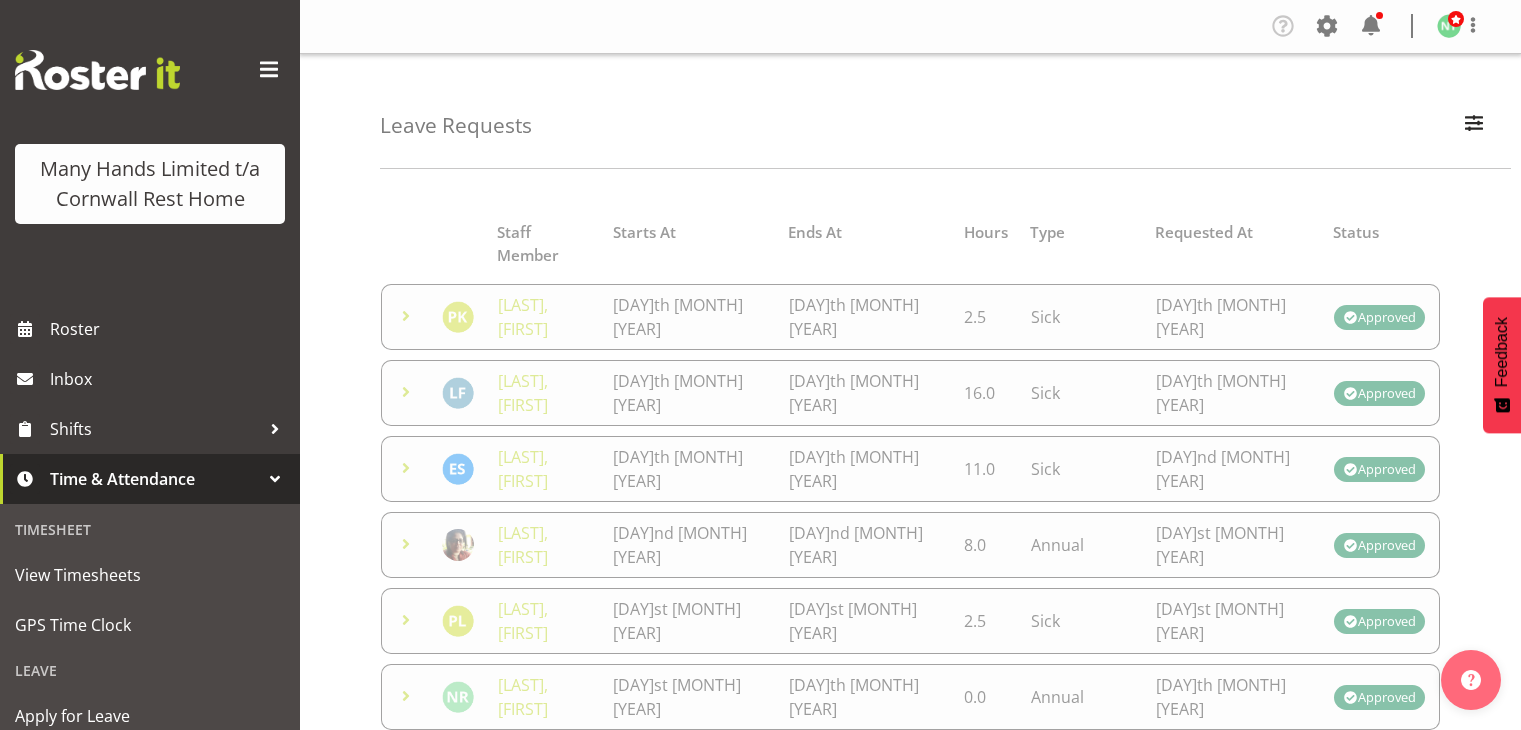 scroll, scrollTop: 0, scrollLeft: 0, axis: both 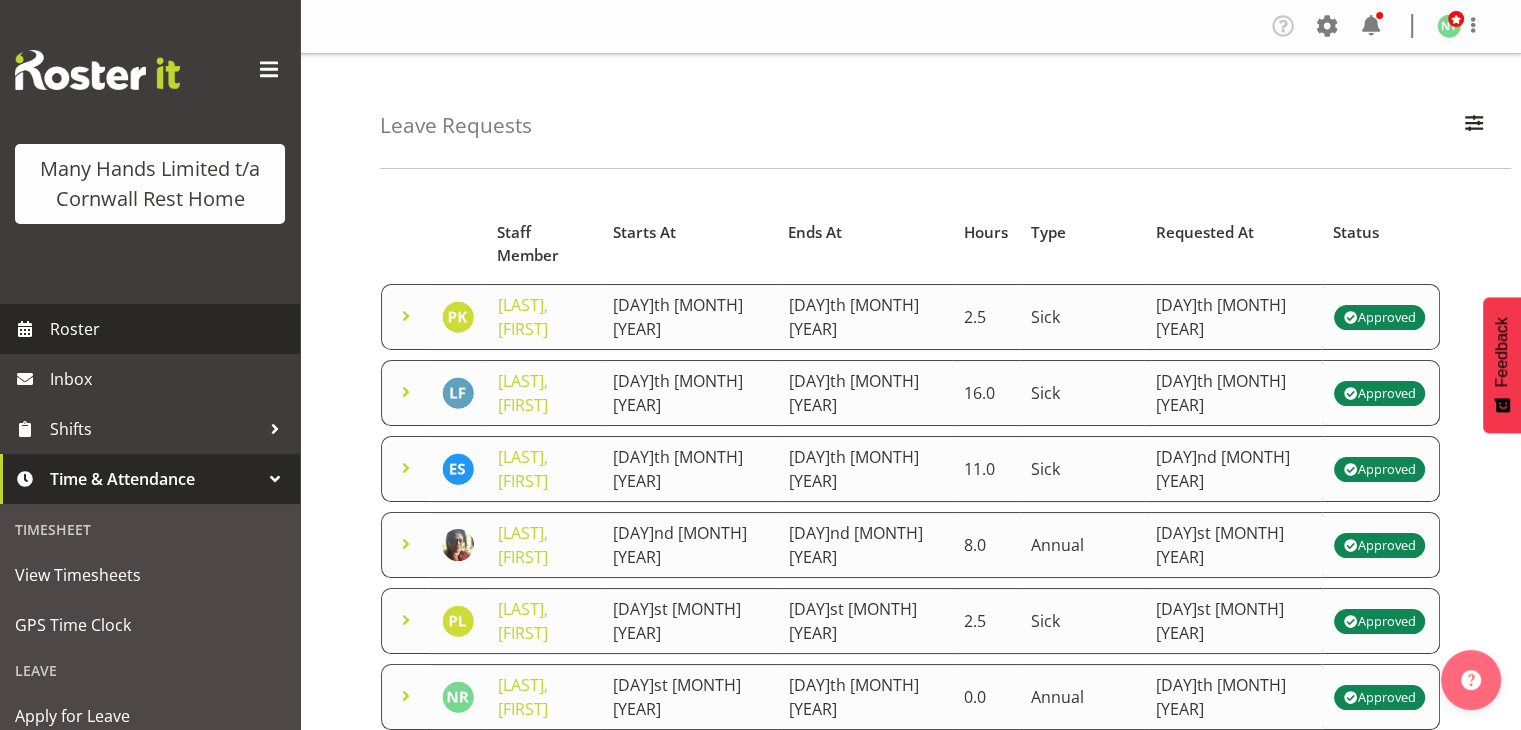 click on "Roster" at bounding box center [170, 329] 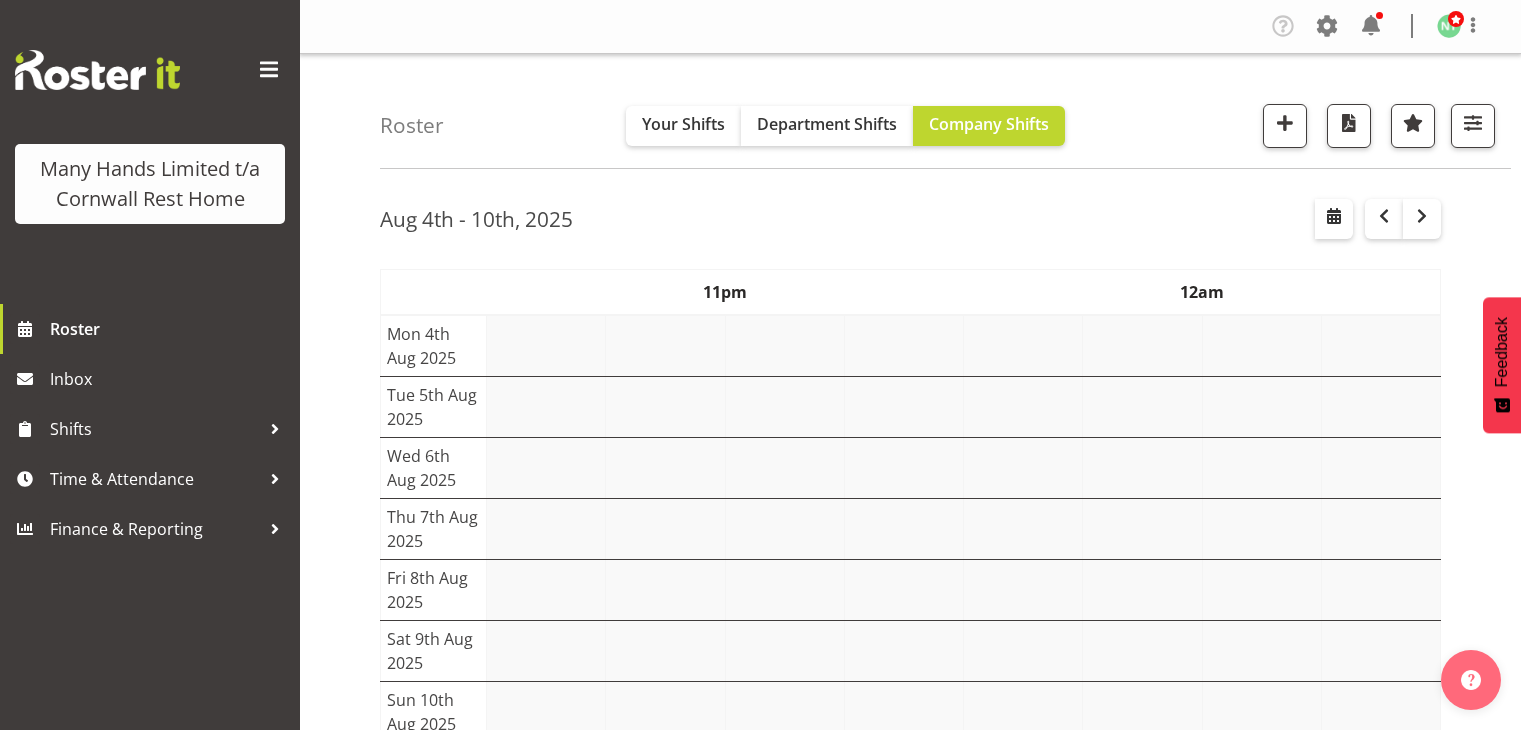scroll, scrollTop: 0, scrollLeft: 0, axis: both 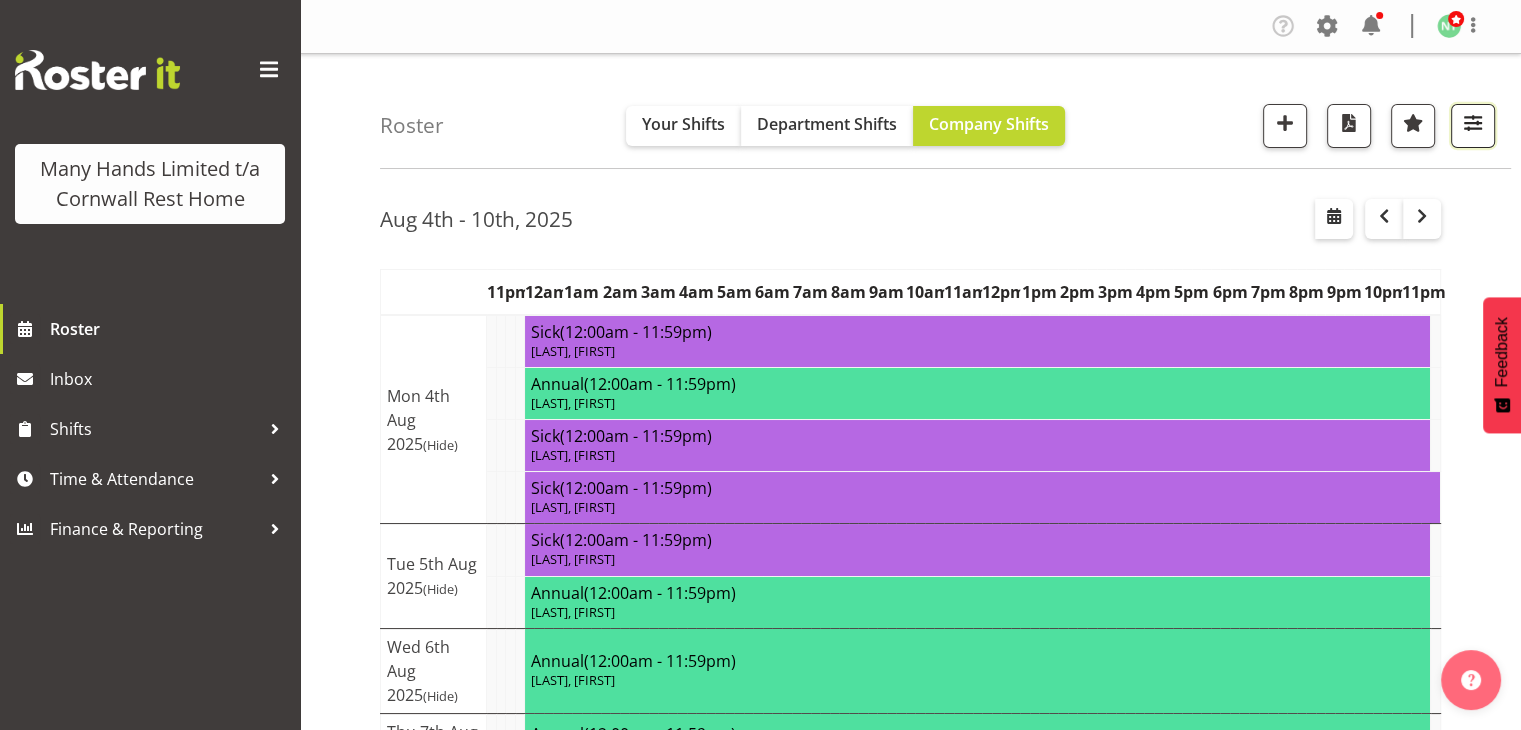 click at bounding box center [1473, 123] 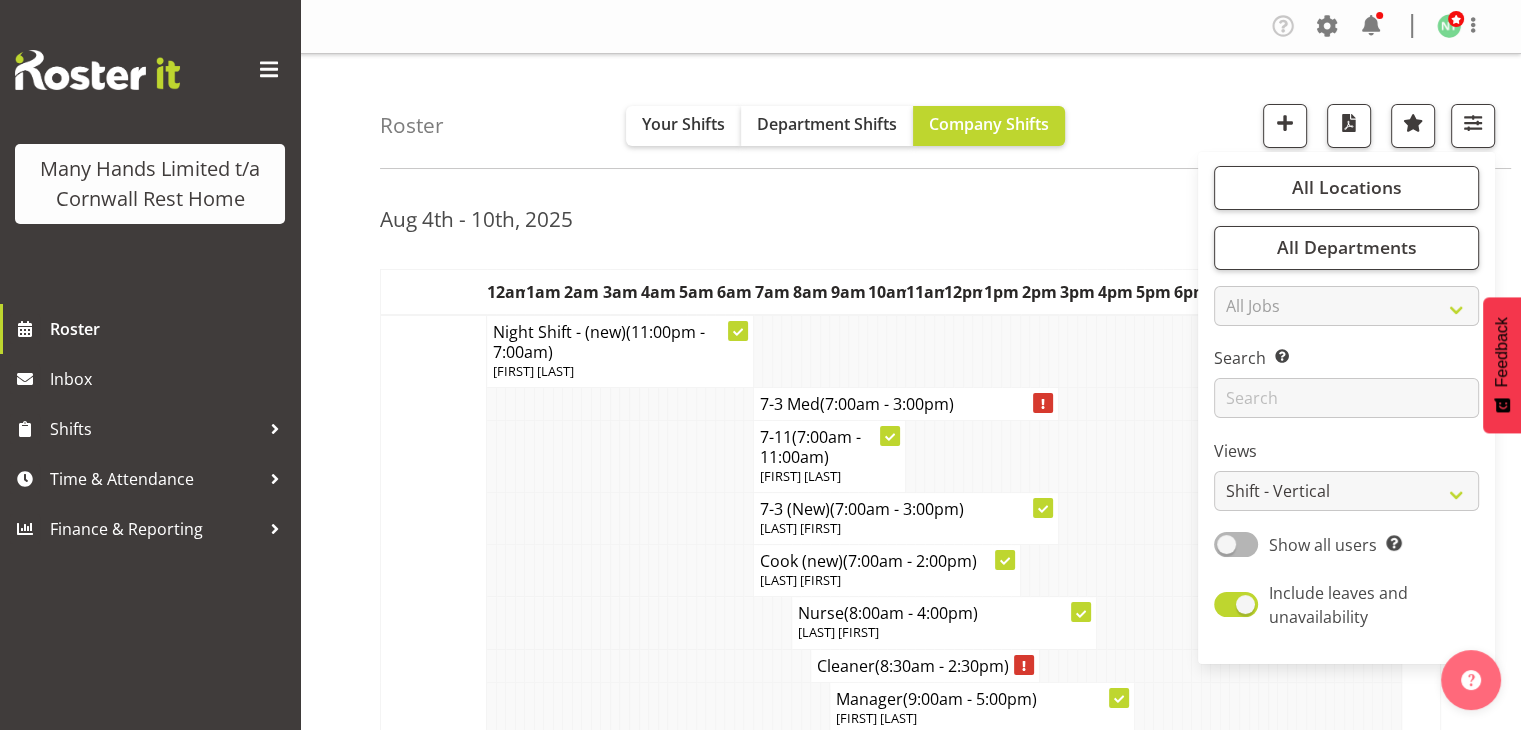 click on "All Locations
Clear
Cornwall Rest Home
Select All
Deselect All
All Departments
Clear
Cornwall Rest Home
Select All
Deselect All
All Jobs  All Jobs
Search
Search for a particular employee
Views
Show all users" at bounding box center [1346, 408] 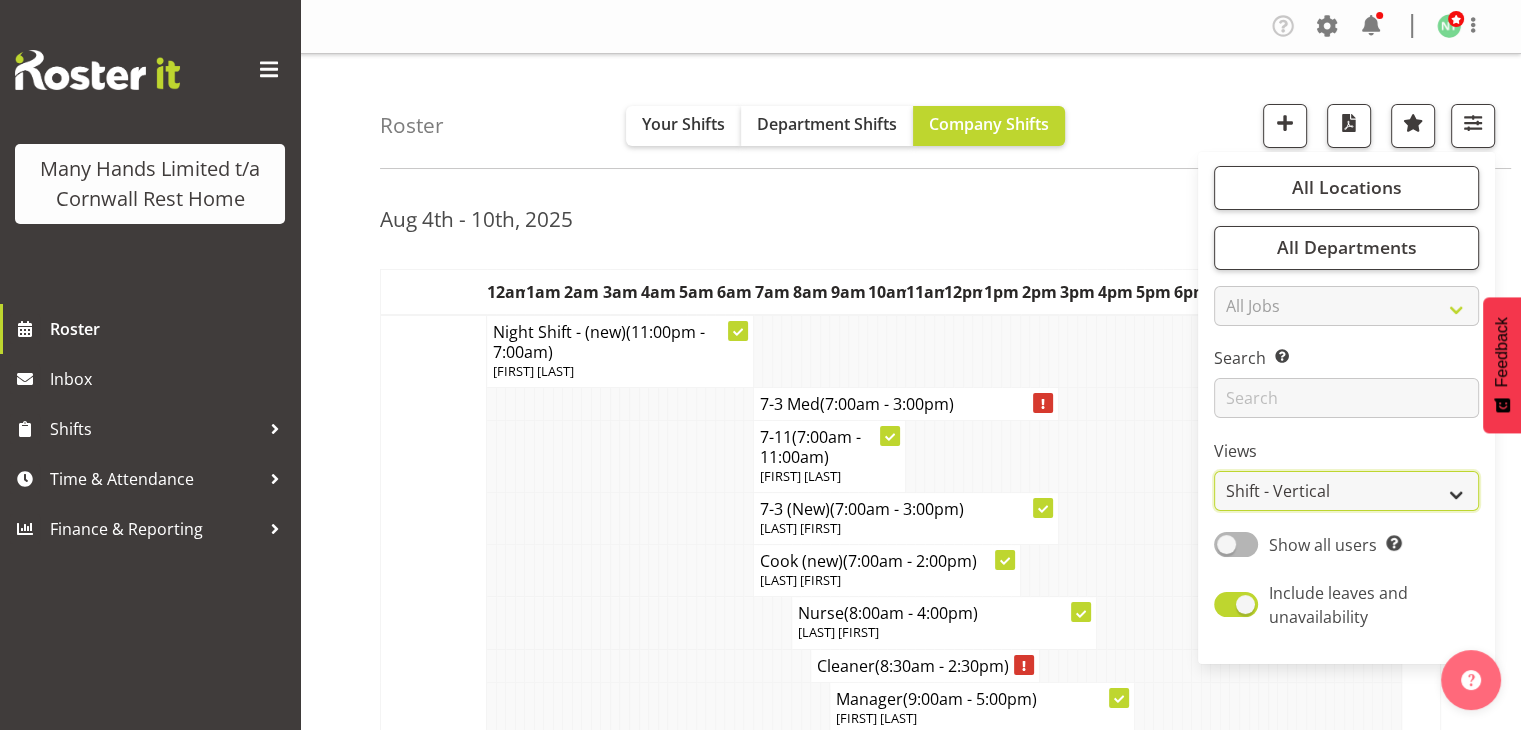 click on "Staff
Role
Shift - Horizontal
Shift - Vertical
Staff - Location" at bounding box center [1346, 491] 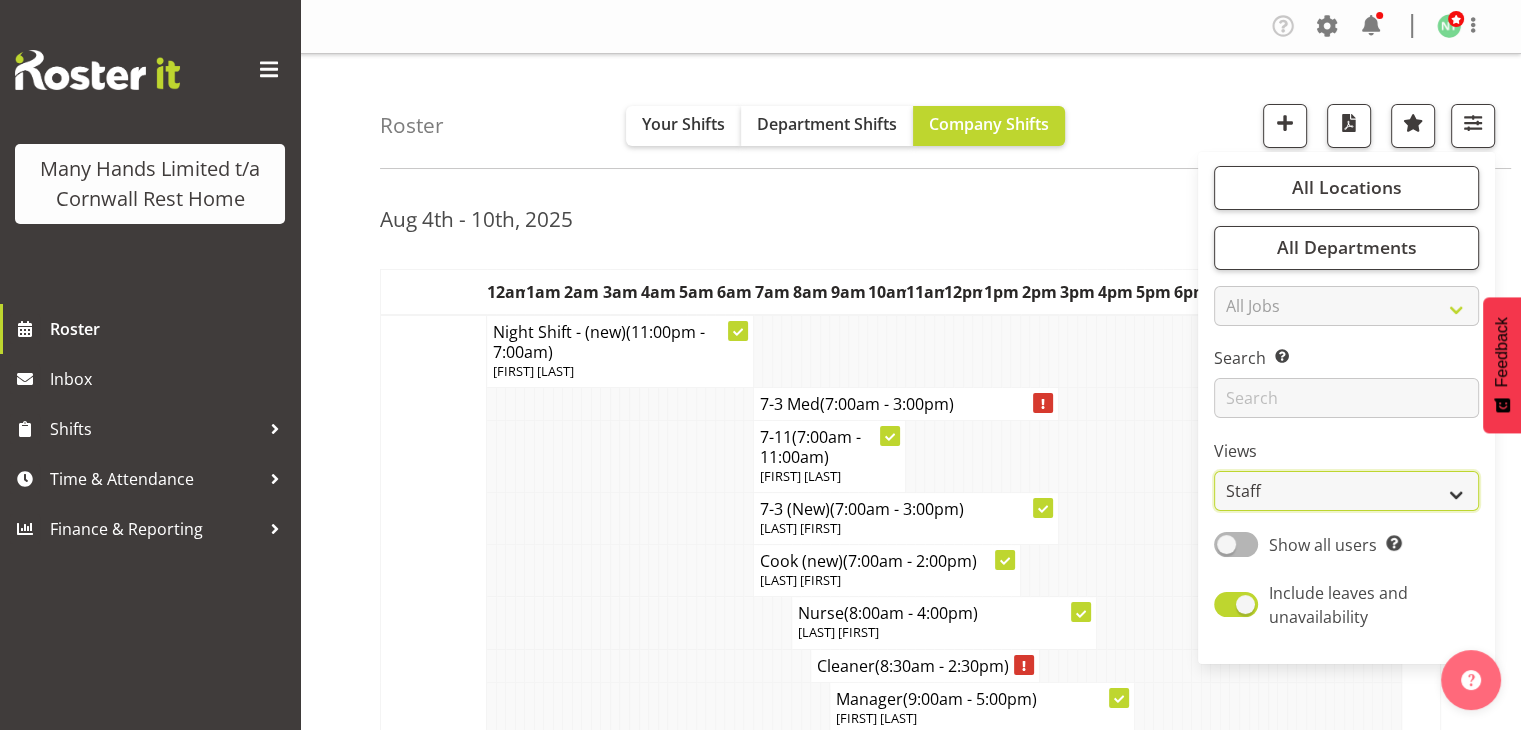 click on "Staff
Role
Shift - Horizontal
Shift - Vertical
Staff - Location" at bounding box center [1346, 491] 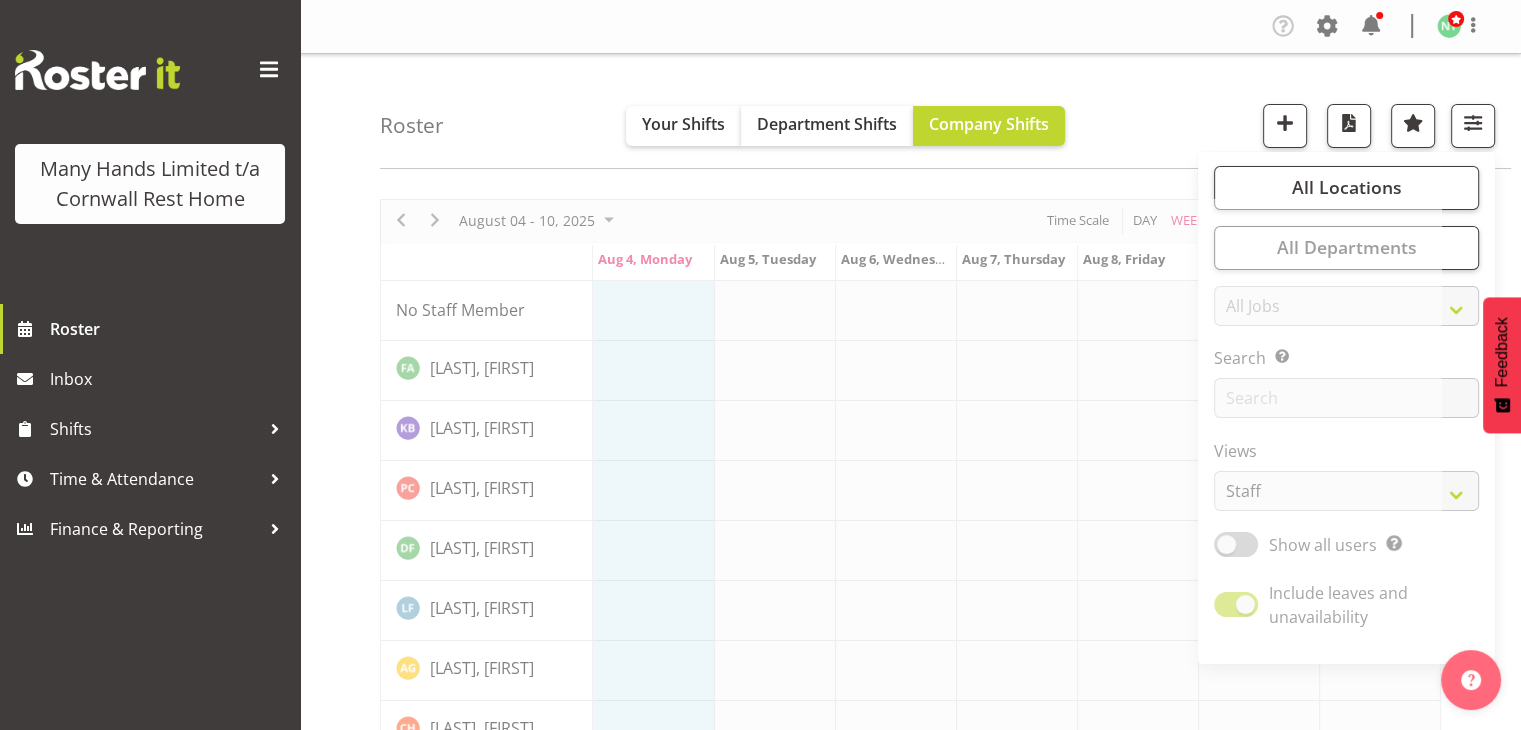 click on "Roster   Your Shifts
Department Shifts
Company Shifts
All Locations
Clear
Cornwall Rest Home
Select All
Deselect All
All Departments
Clear
Cornwall Rest Home
Select All
Deselect All
All Jobs  All Jobs     Search for a particular employee" at bounding box center (945, 111) 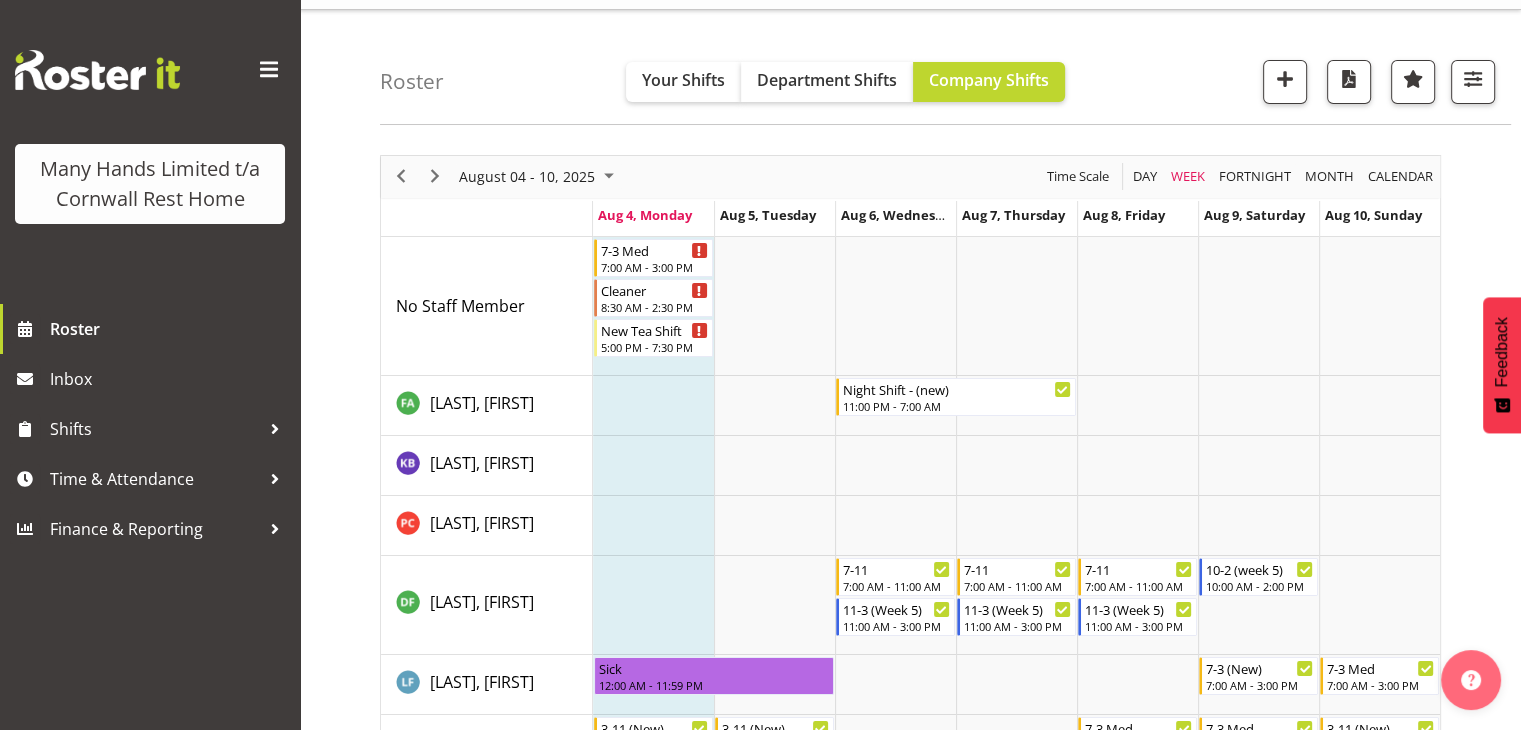 scroll, scrollTop: 64, scrollLeft: 0, axis: vertical 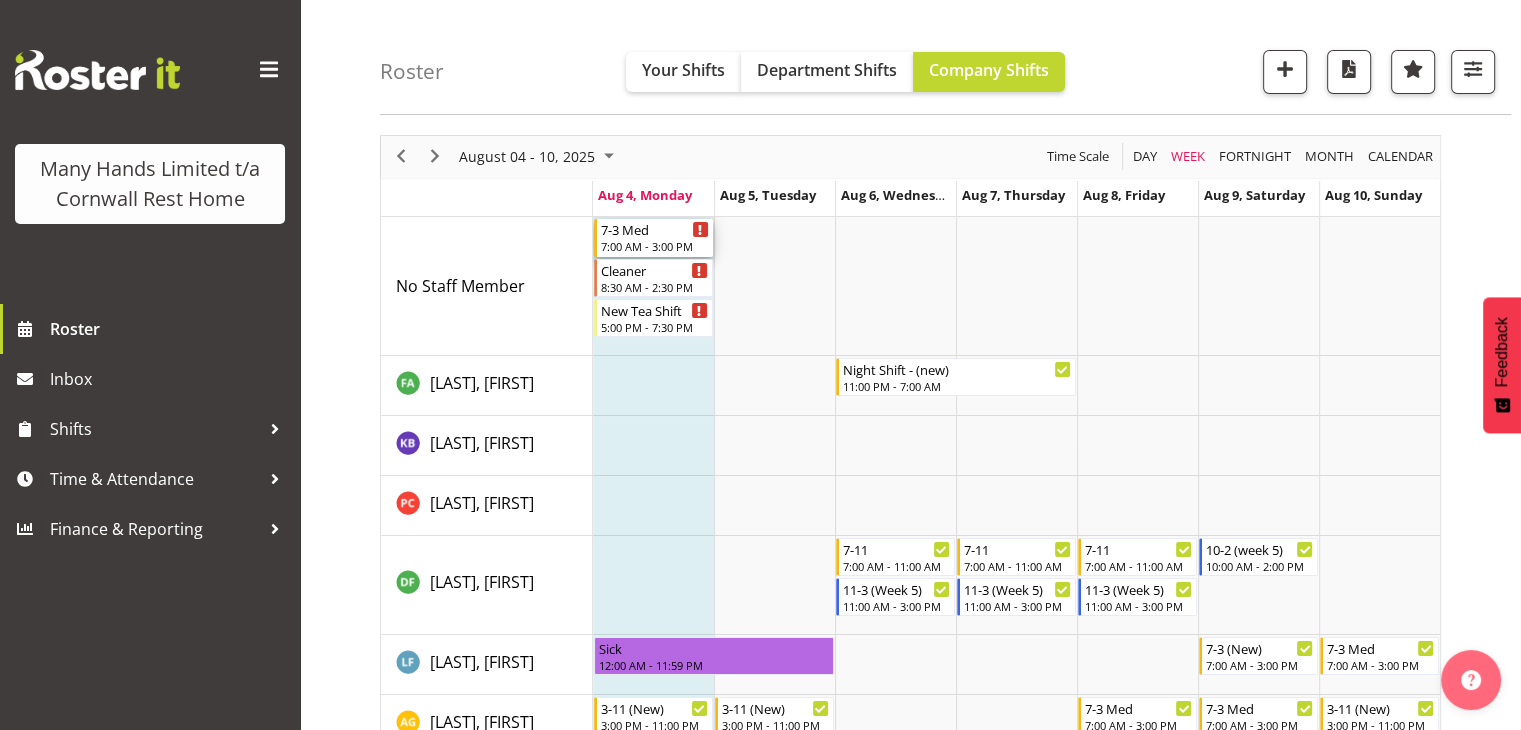 click on "7-3 Med" at bounding box center (655, 229) 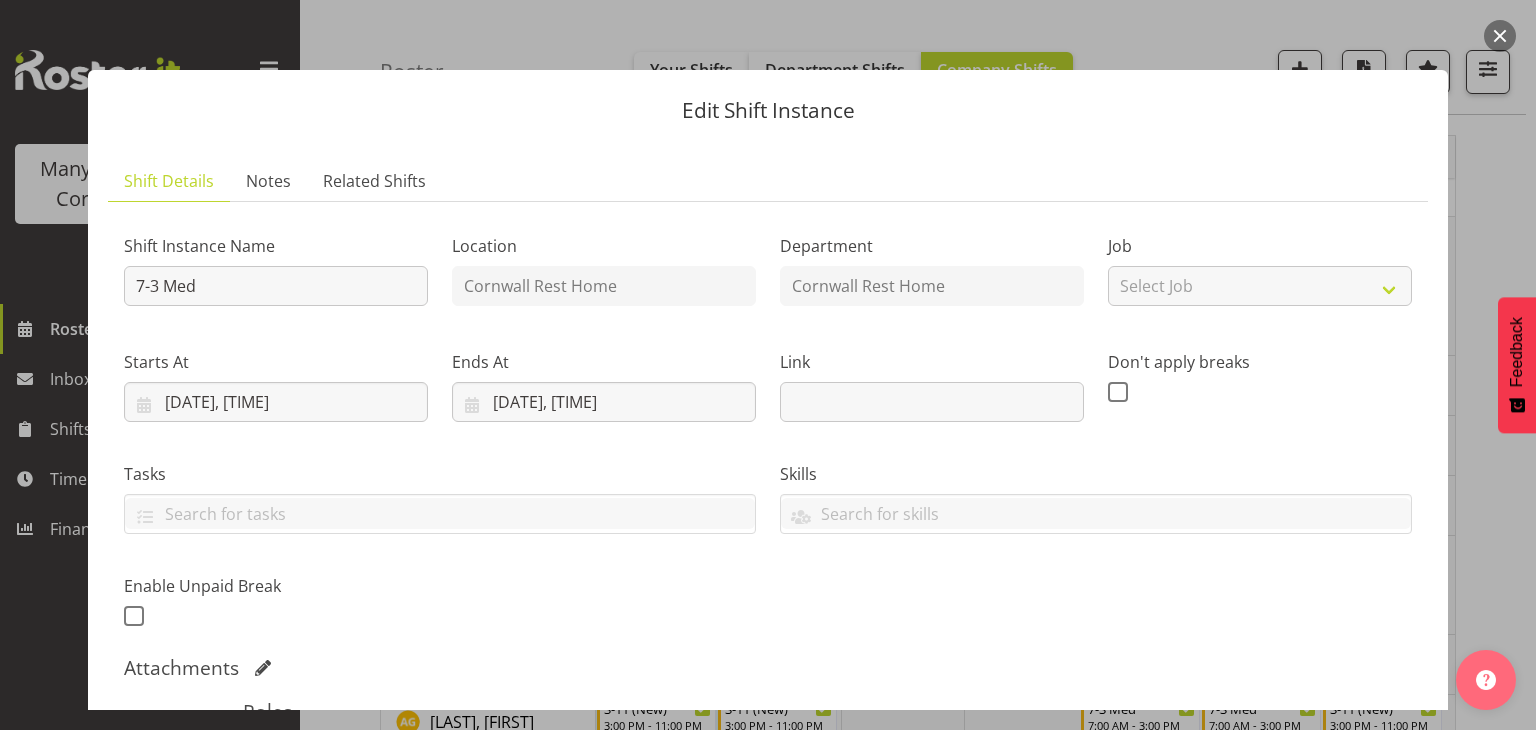 click at bounding box center [1500, 36] 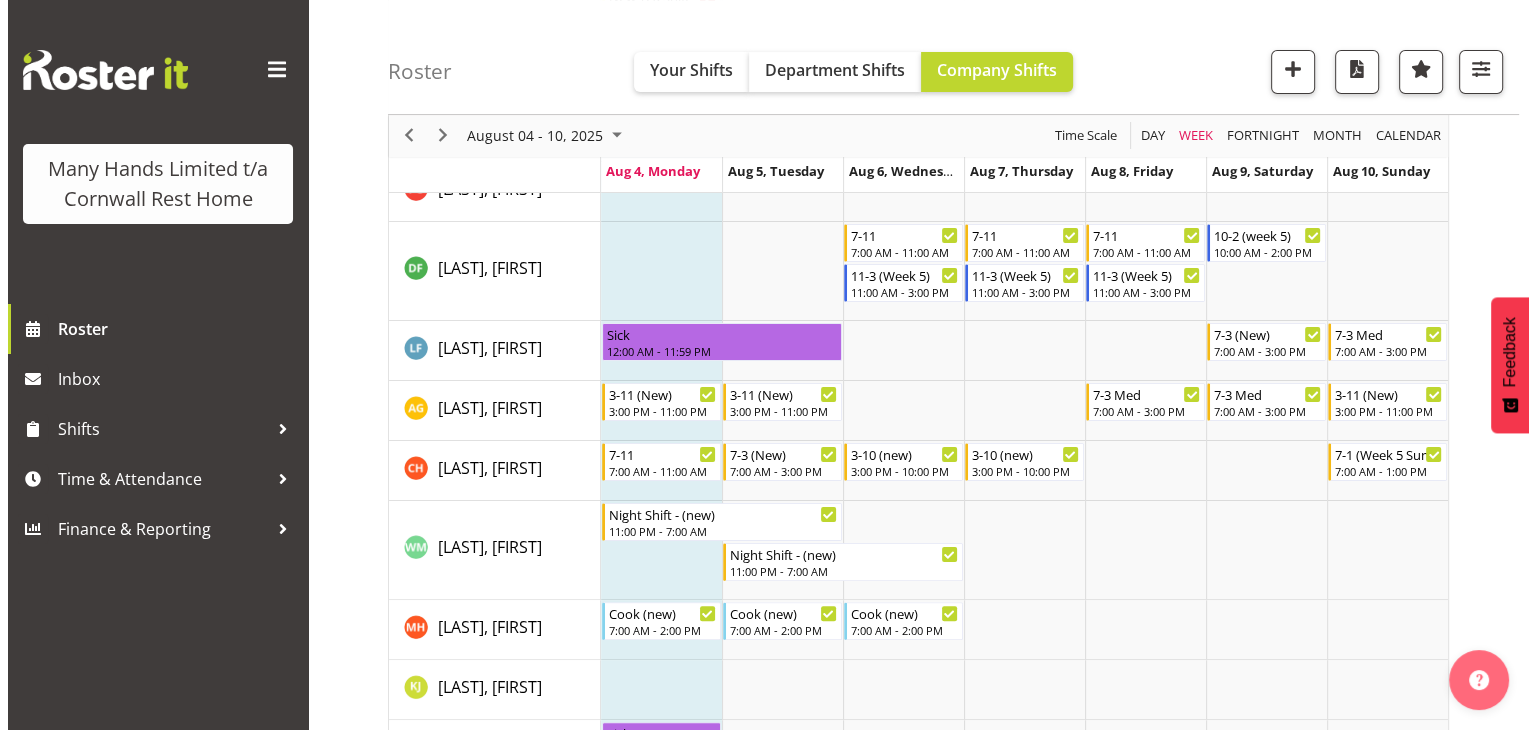 scroll, scrollTop: 396, scrollLeft: 0, axis: vertical 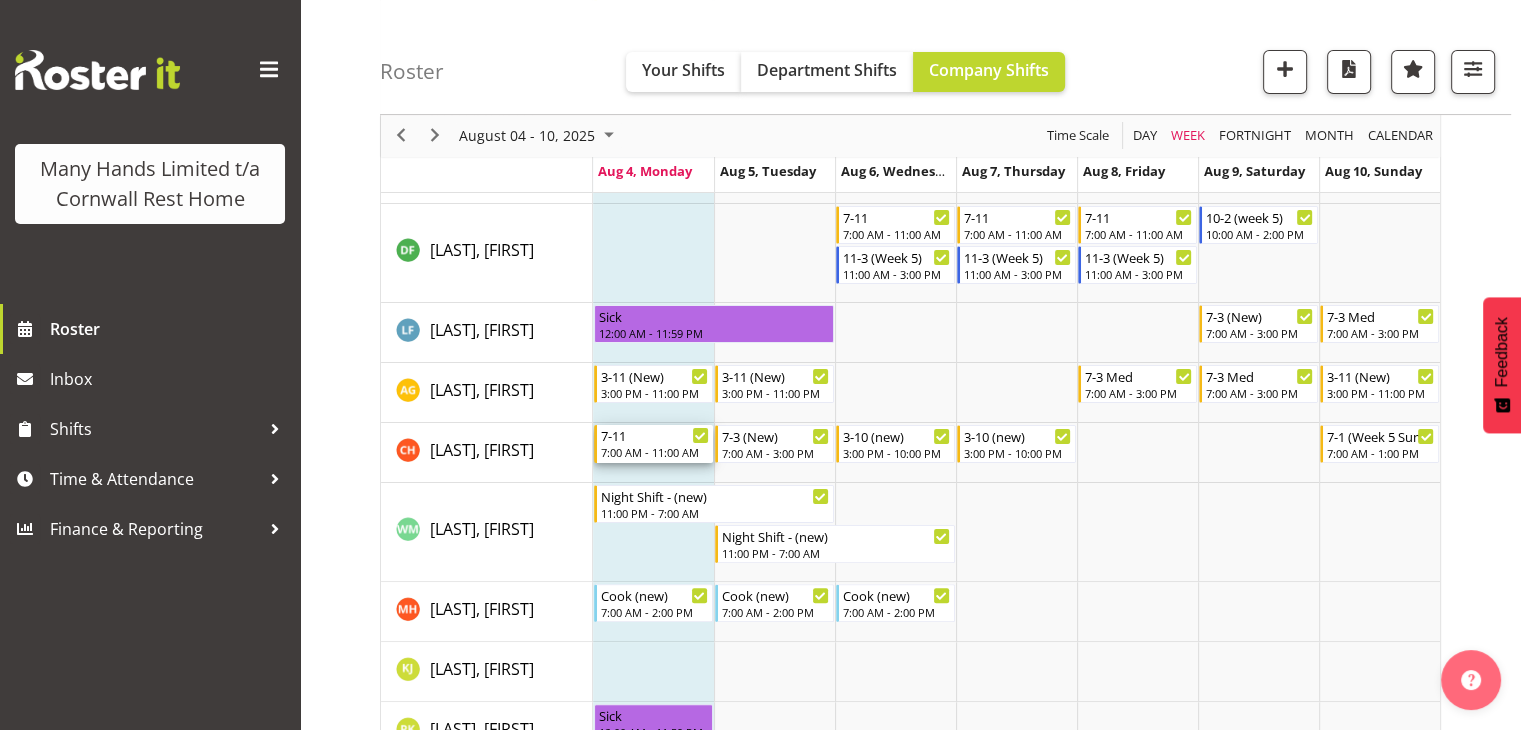 click on "7-11" at bounding box center [655, 435] 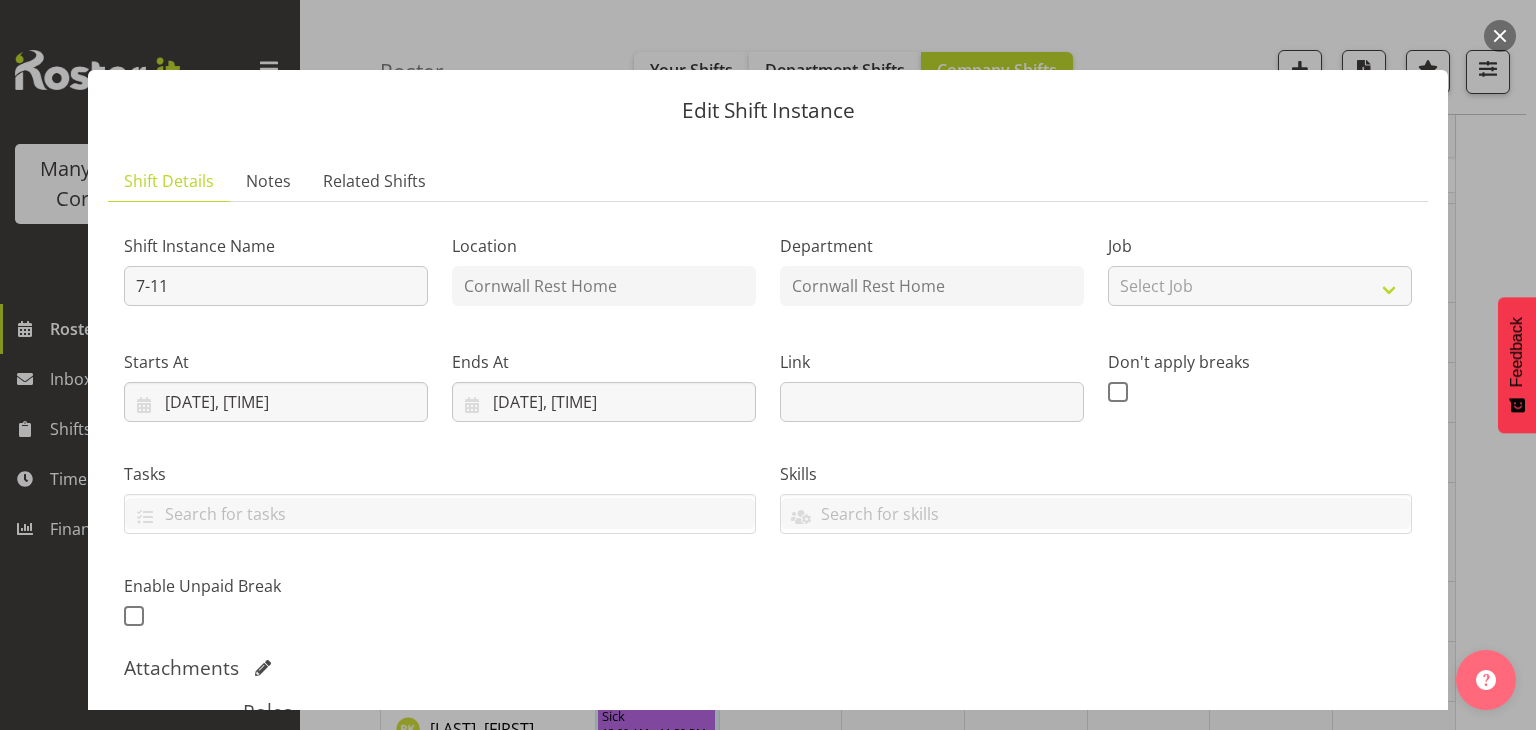 scroll, scrollTop: 413, scrollLeft: 0, axis: vertical 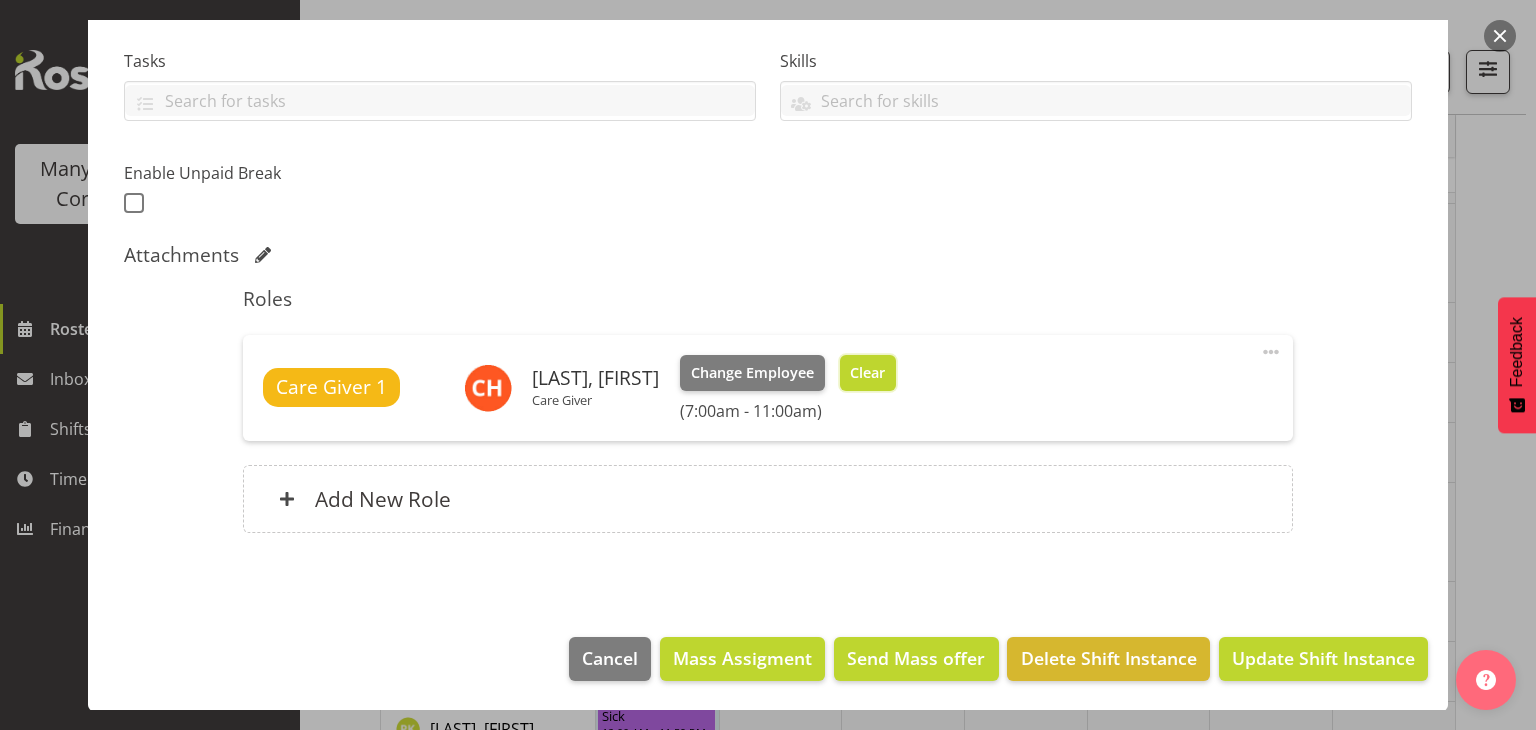 click on "Clear" at bounding box center (867, 373) 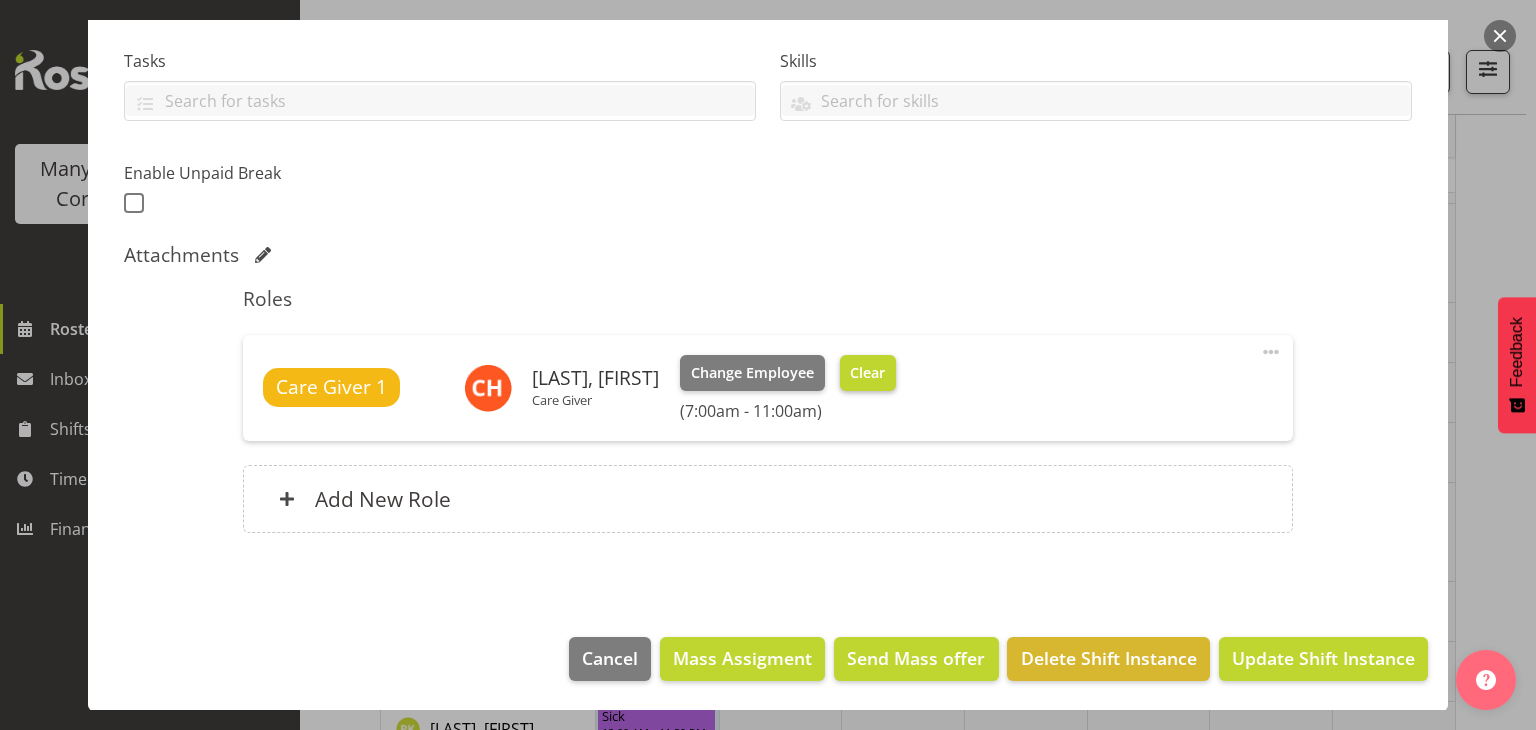 scroll, scrollTop: 385, scrollLeft: 0, axis: vertical 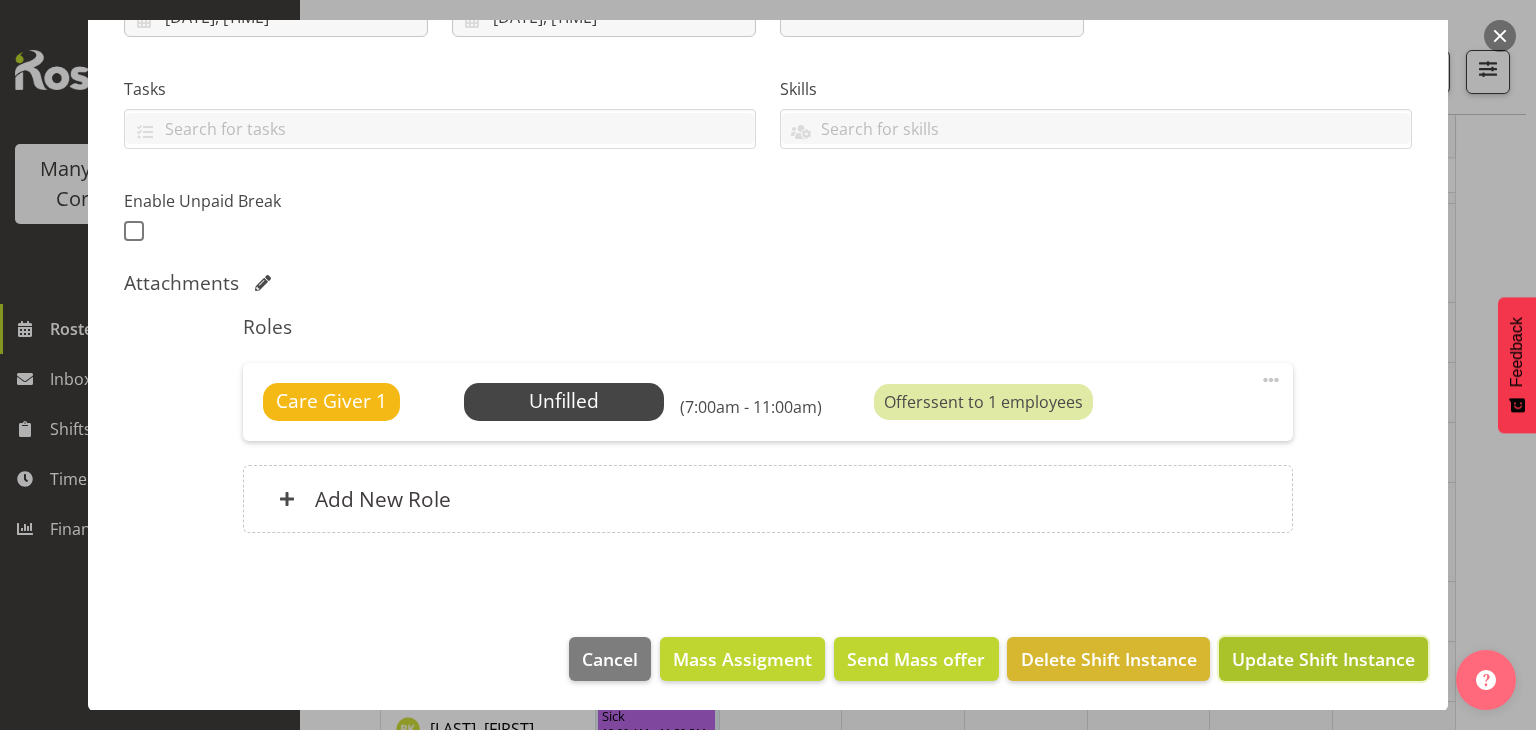 click on "Update Shift Instance" at bounding box center [1323, 659] 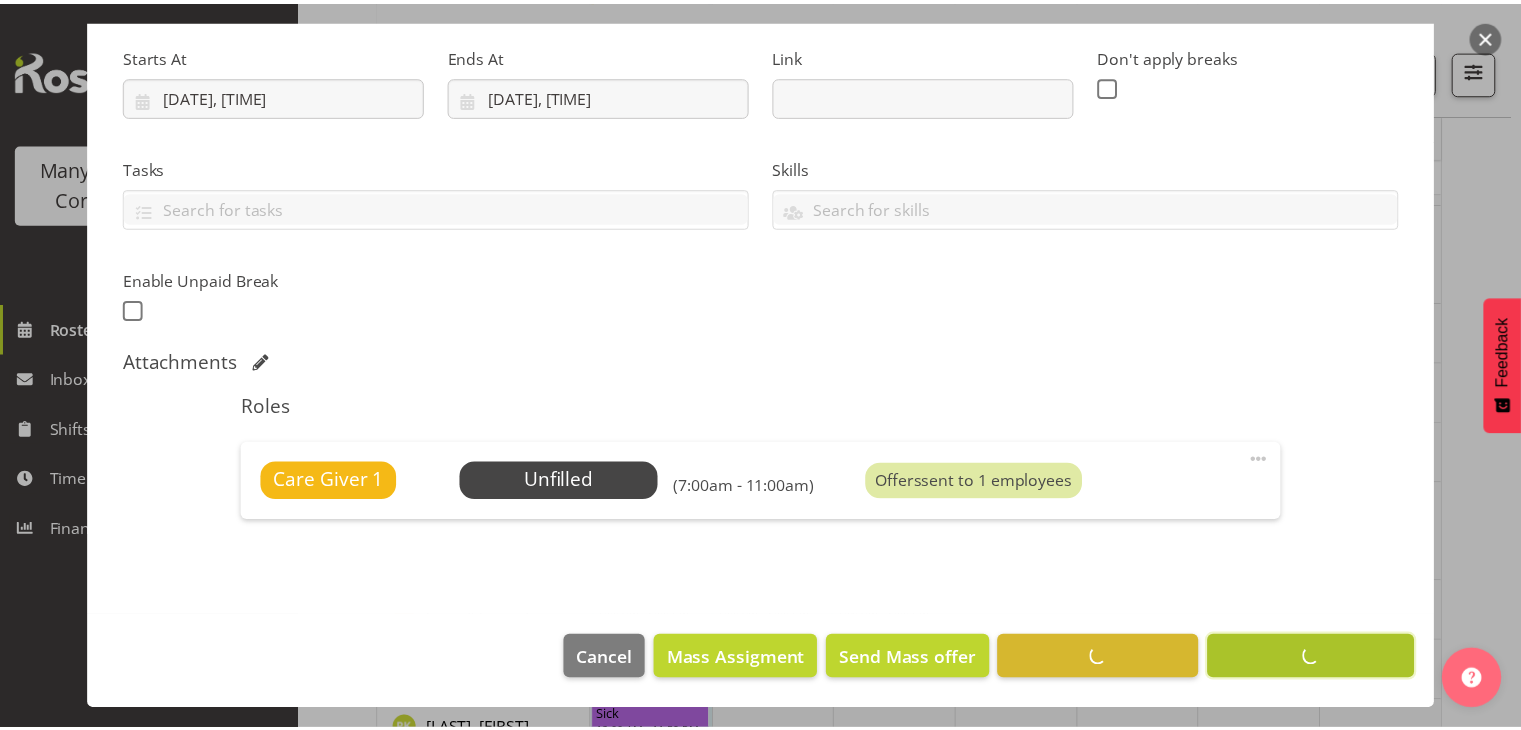 scroll, scrollTop: 306, scrollLeft: 0, axis: vertical 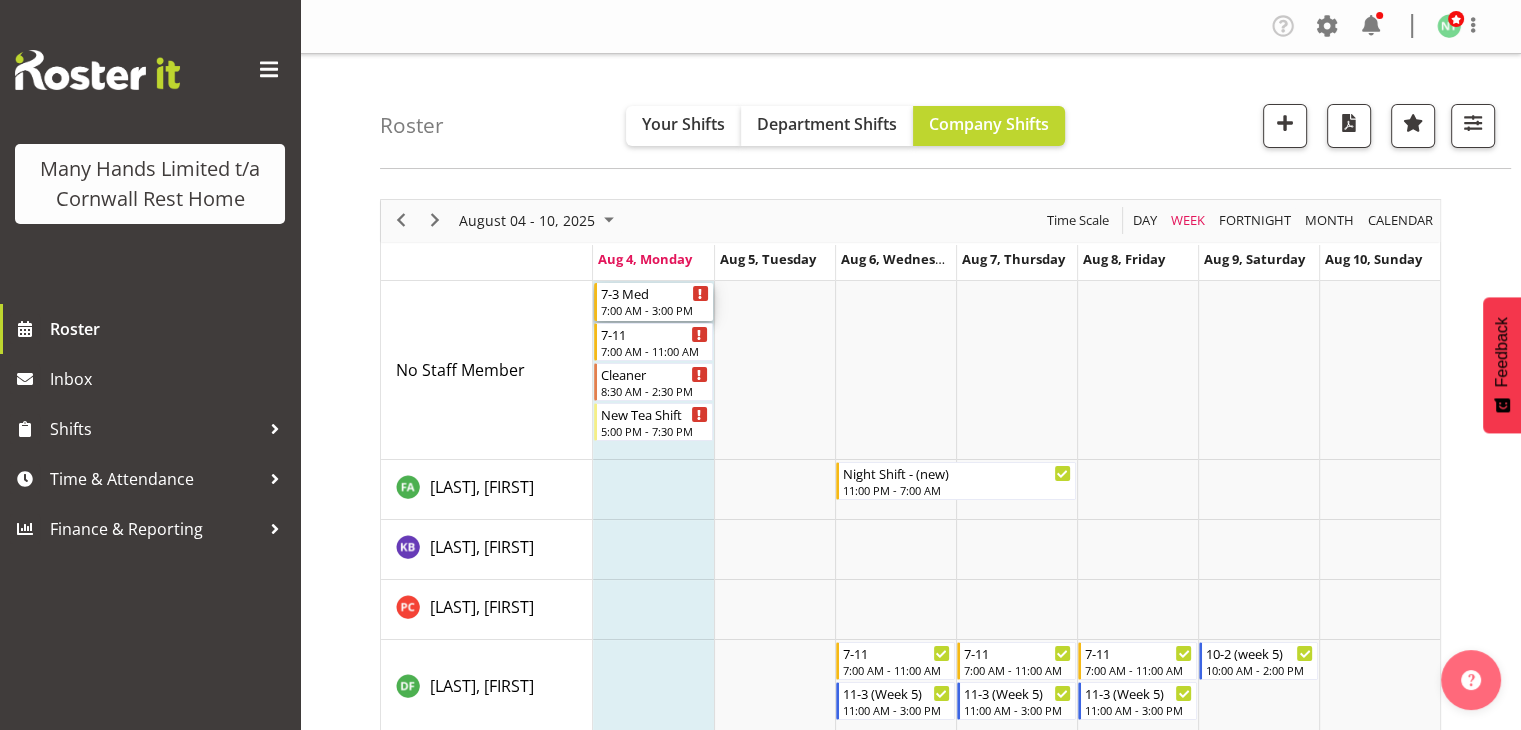 click on "7:00 AM - 3:00 PM" at bounding box center [655, 310] 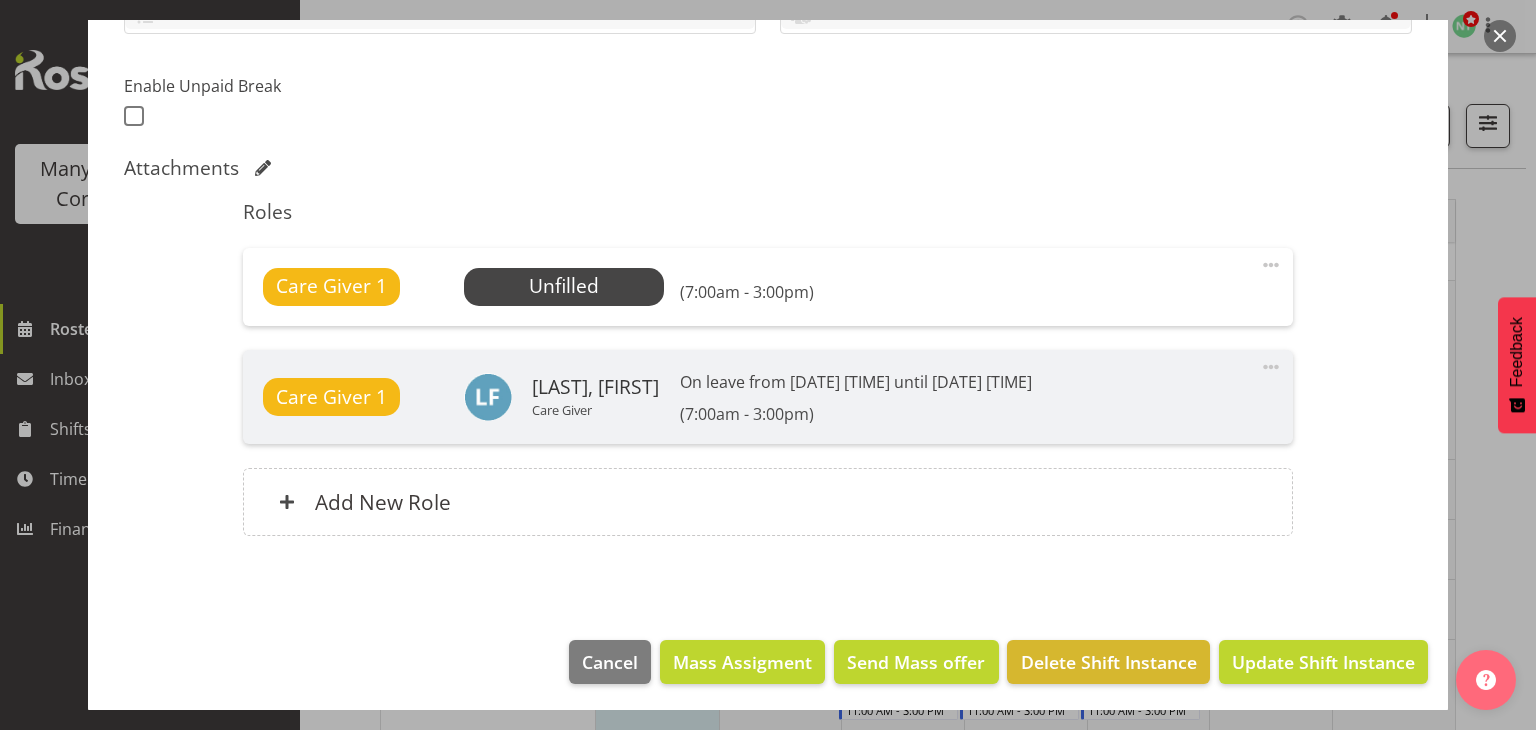 scroll, scrollTop: 504, scrollLeft: 0, axis: vertical 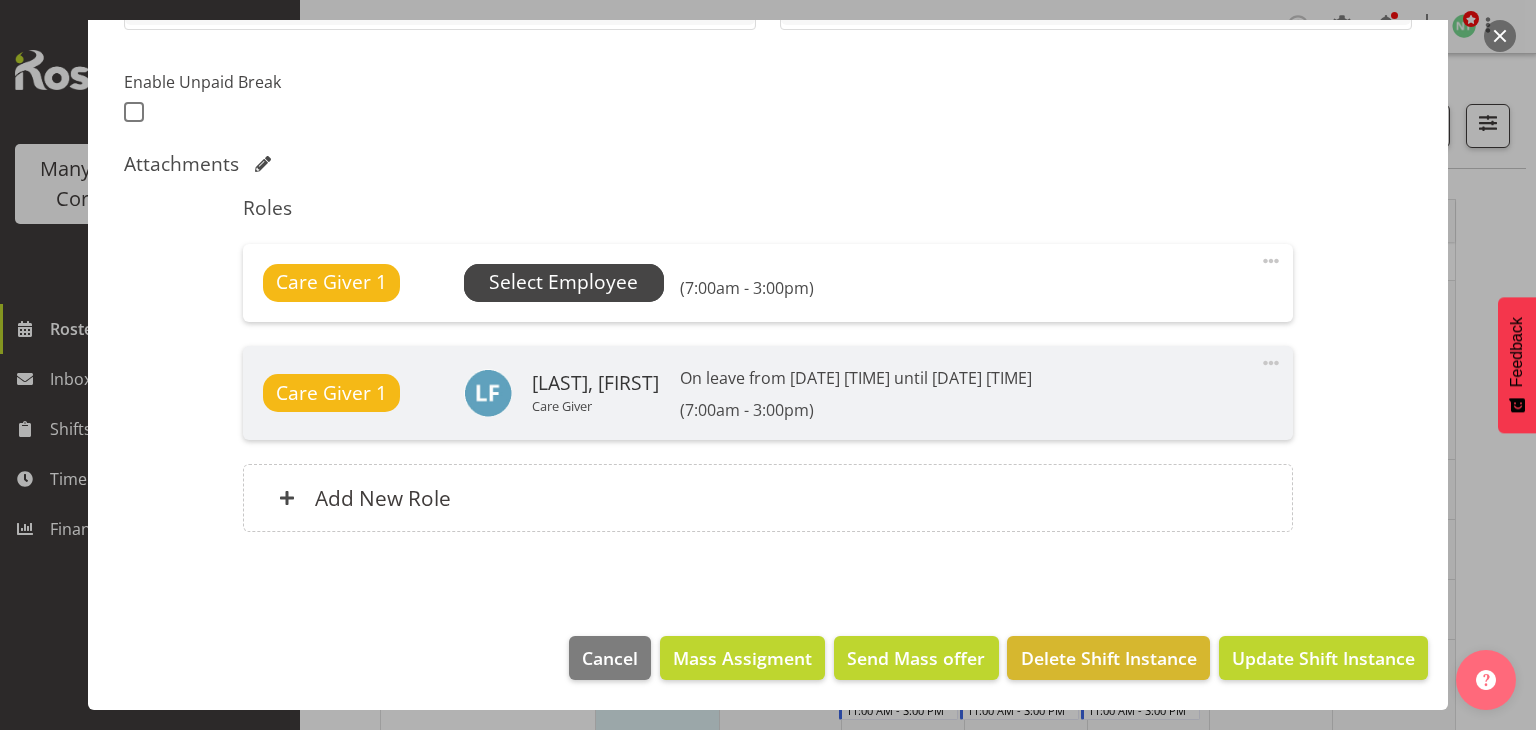 click on "Select Employee" at bounding box center [563, 282] 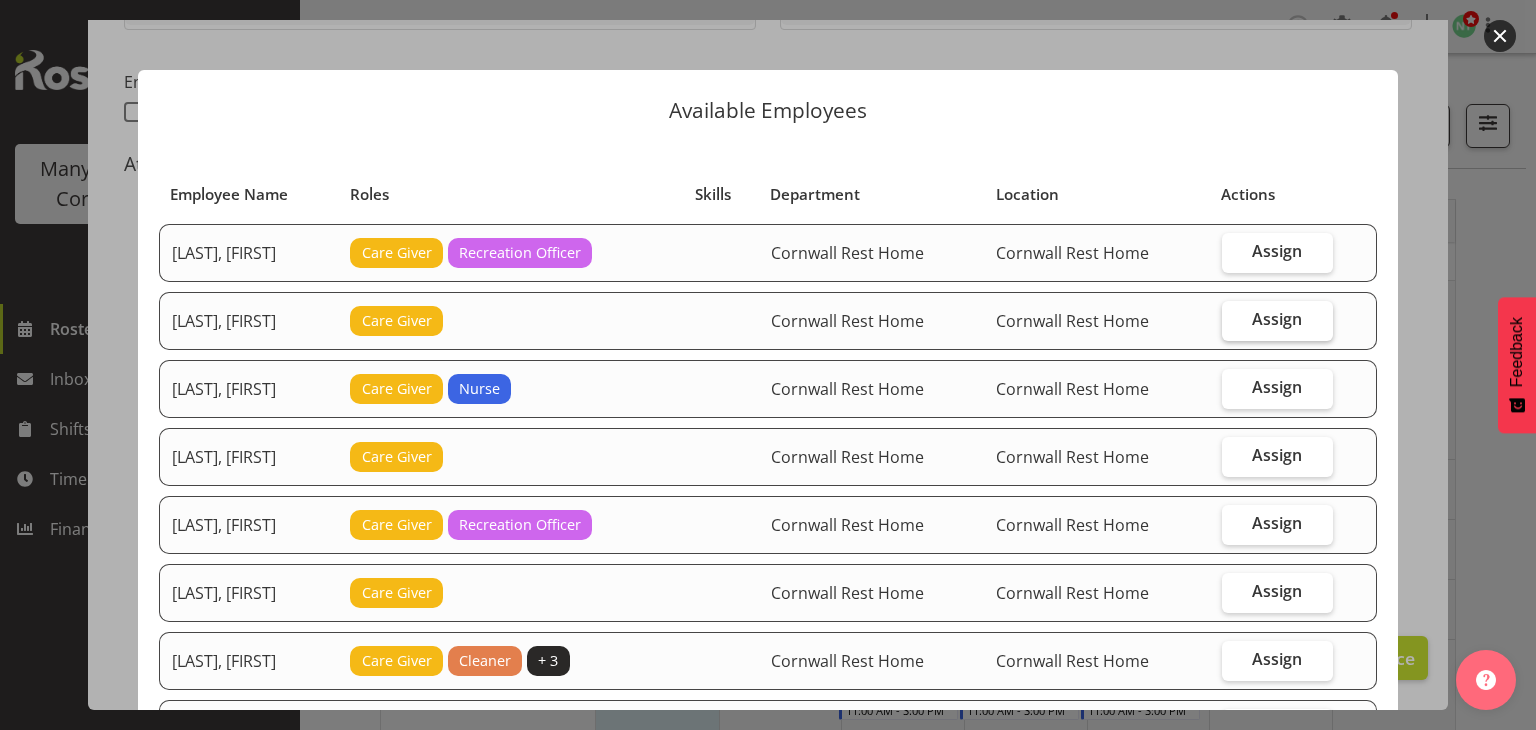click on "Assign" at bounding box center (1277, 319) 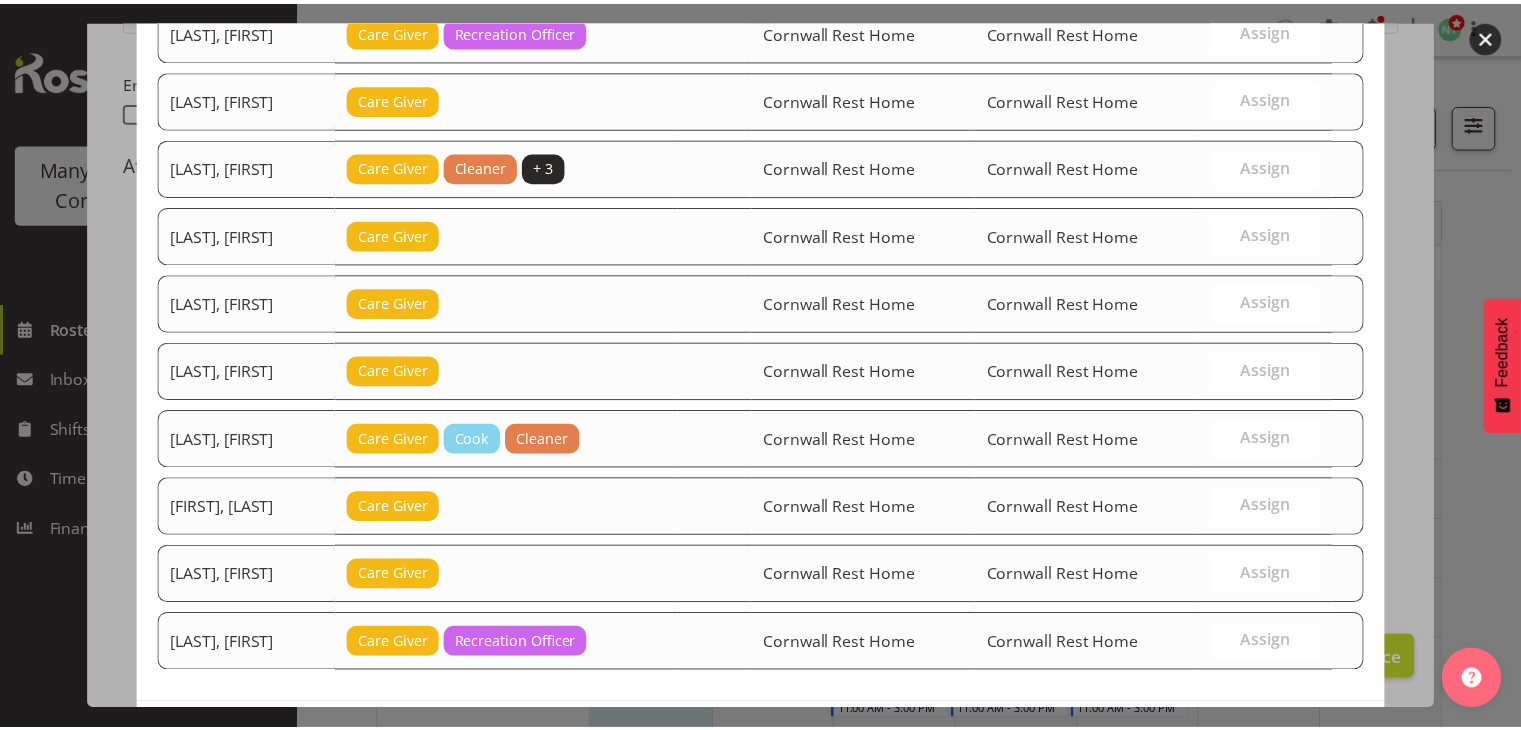 scroll, scrollTop: 568, scrollLeft: 0, axis: vertical 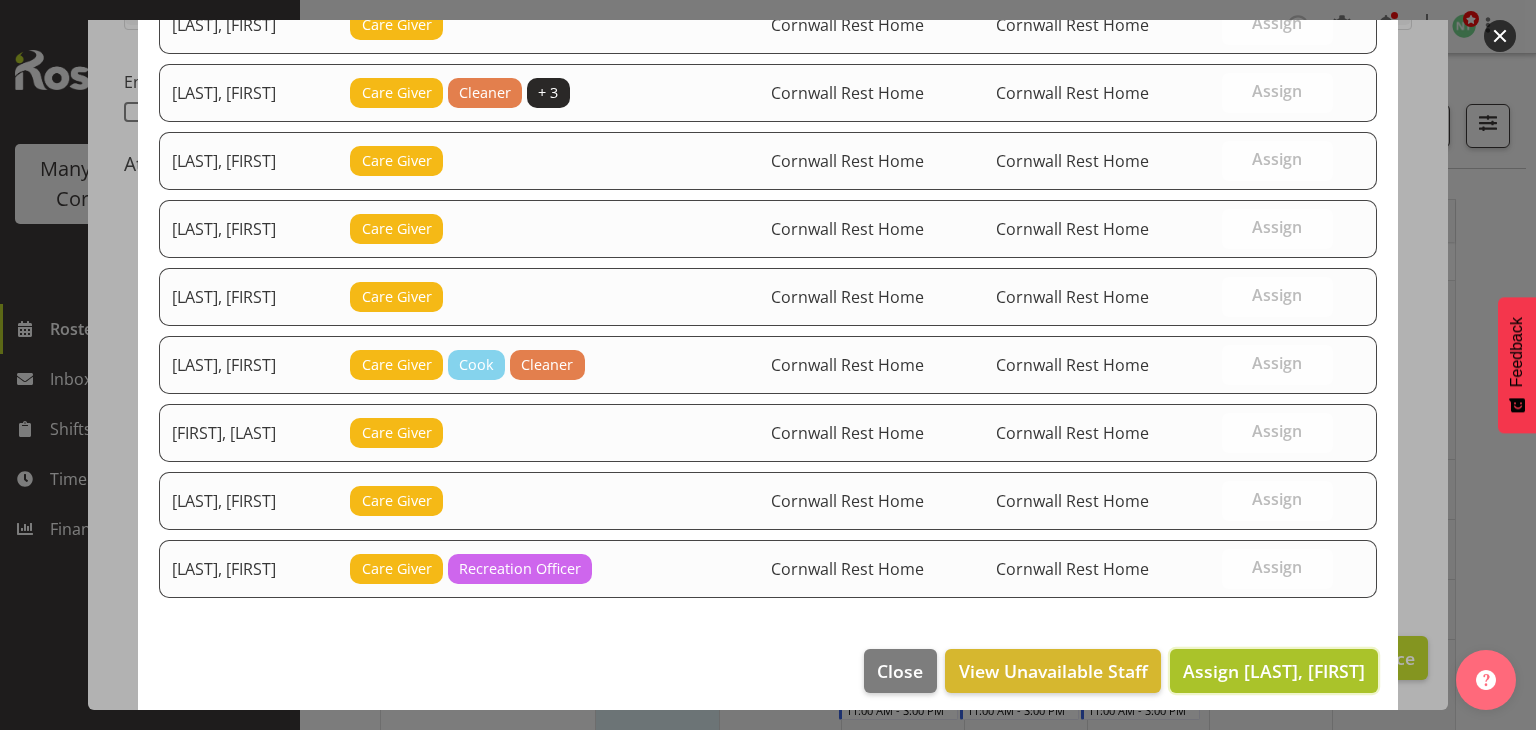 click on "Assign [LAST], [FIRST]" at bounding box center [1274, 671] 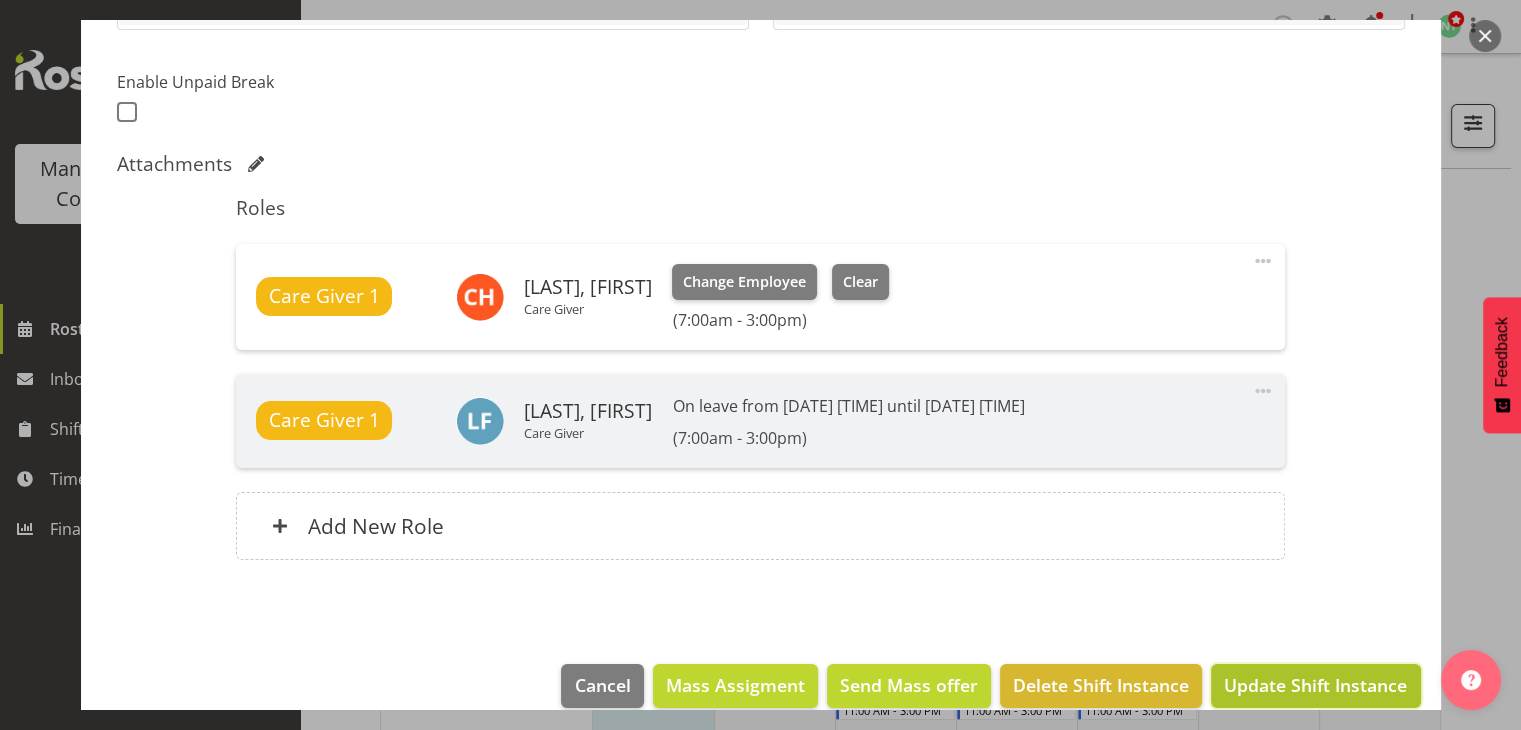click on "Update Shift Instance" at bounding box center (1315, 685) 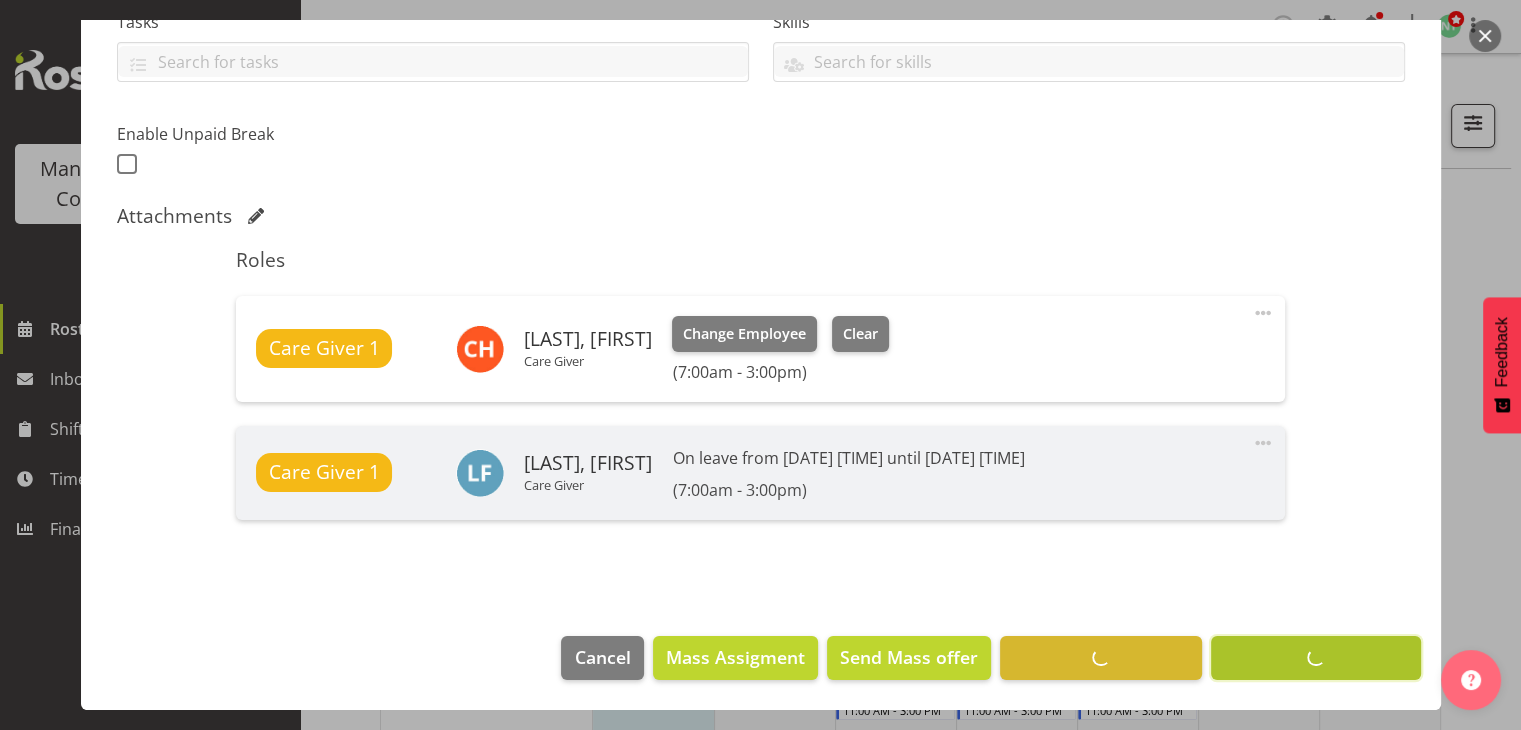 scroll, scrollTop: 452, scrollLeft: 0, axis: vertical 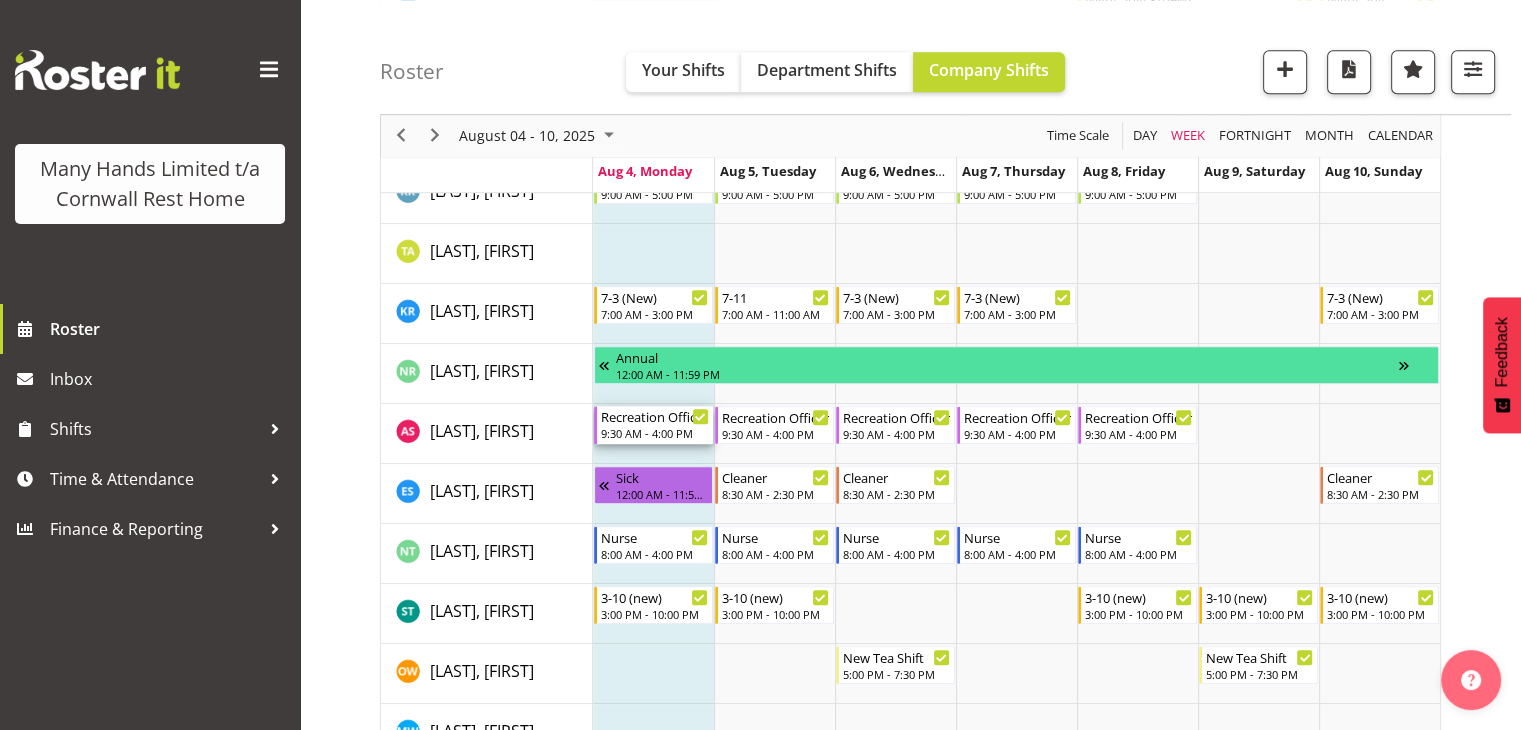 click on "9:30 AM - 4:00 PM" at bounding box center (655, 433) 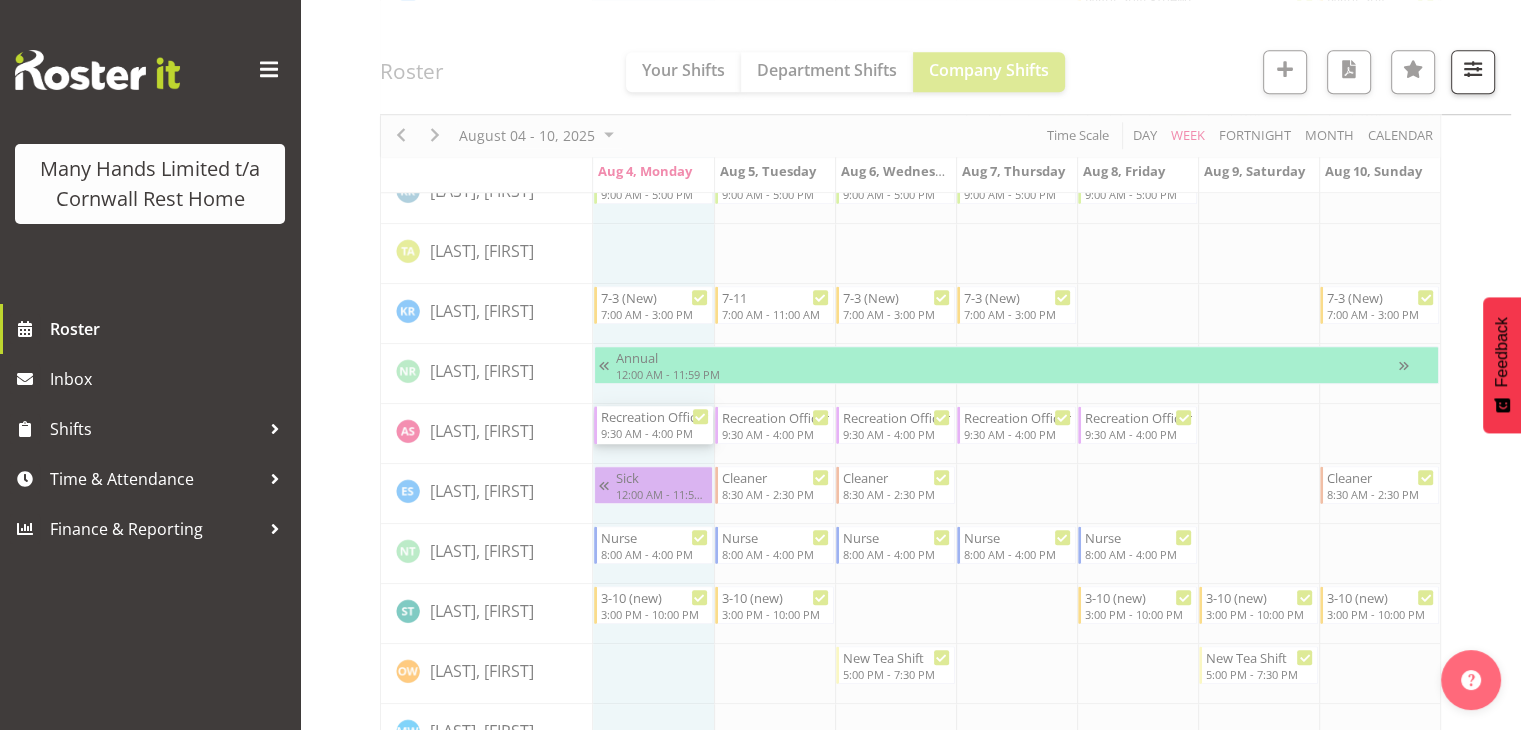 select on "7" 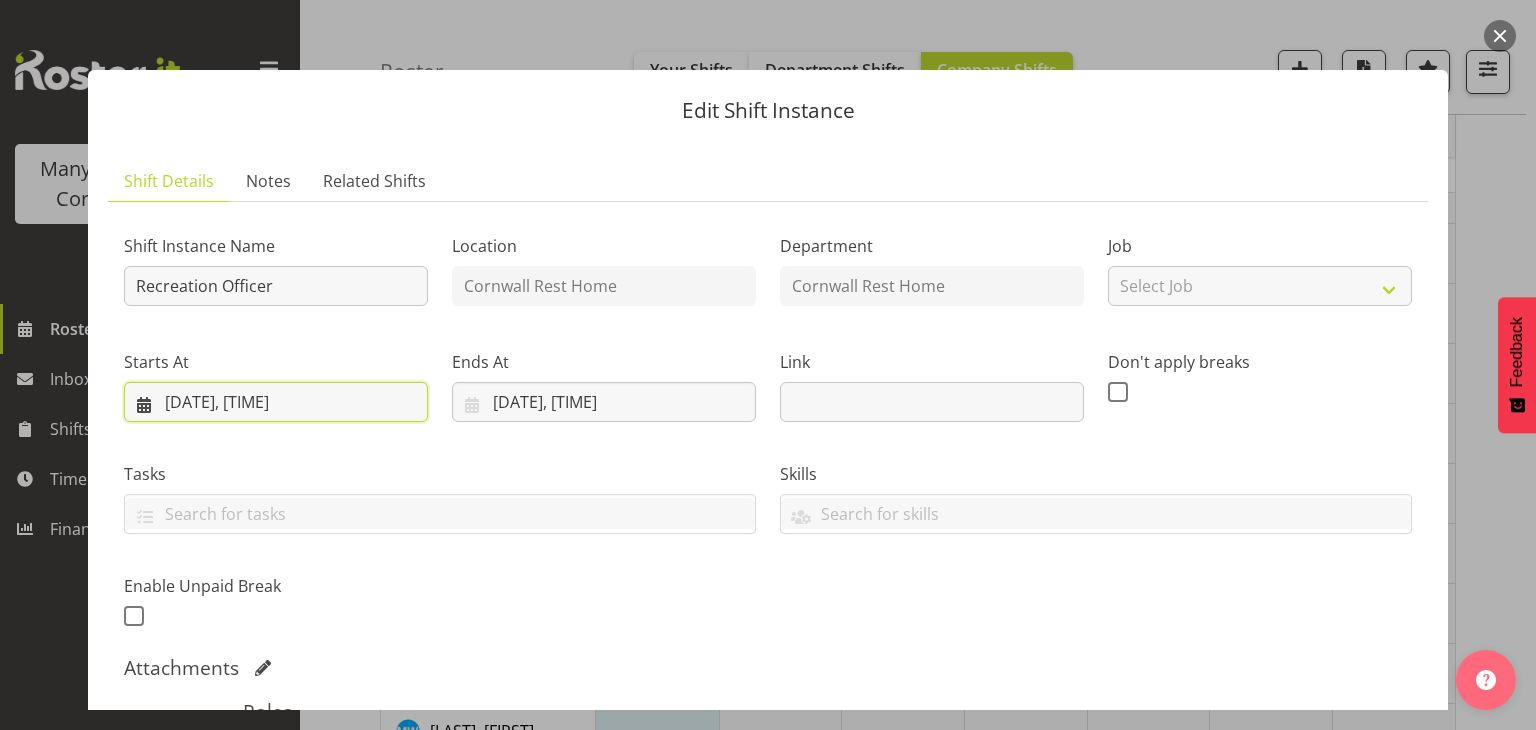 click on "[DATE], [TIME]" at bounding box center (276, 402) 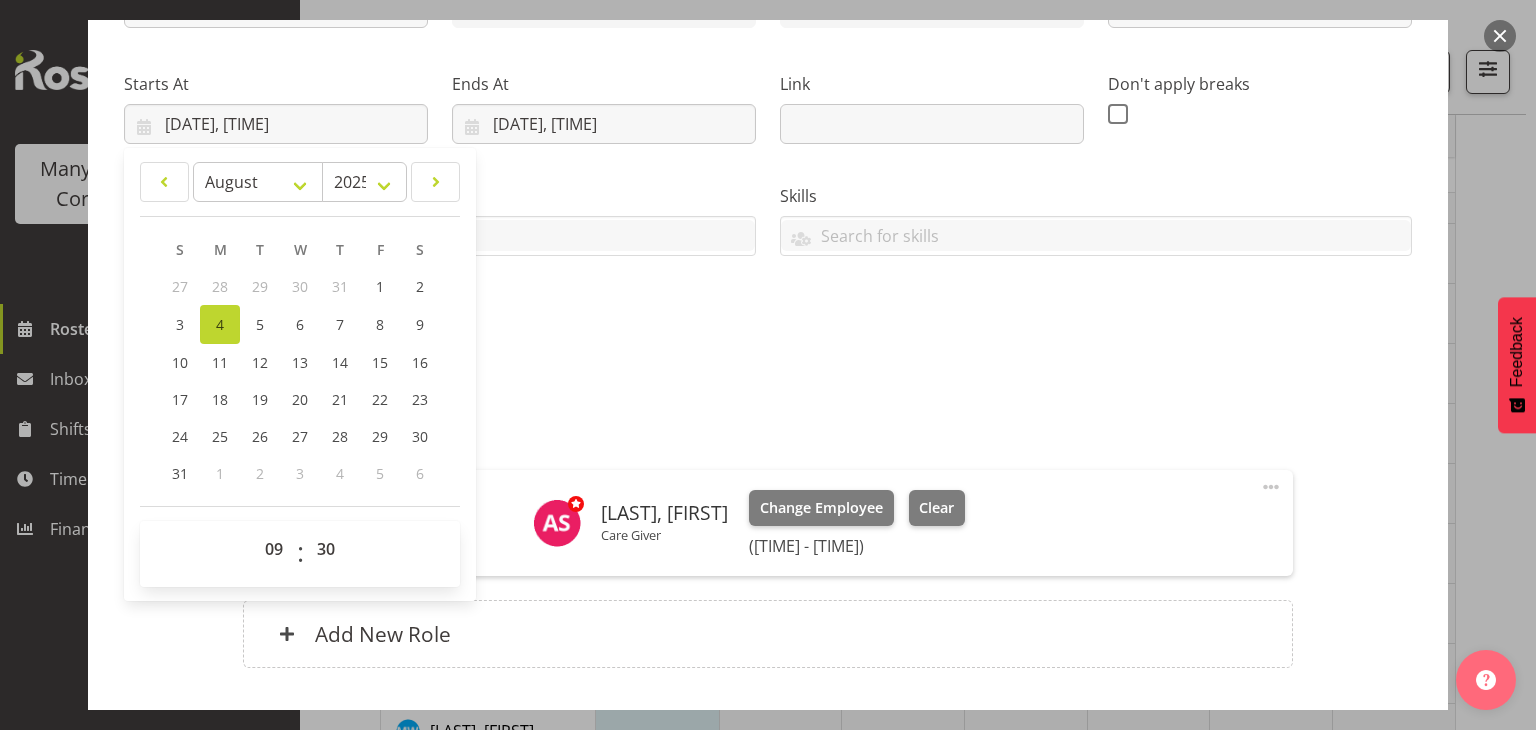 scroll, scrollTop: 296, scrollLeft: 0, axis: vertical 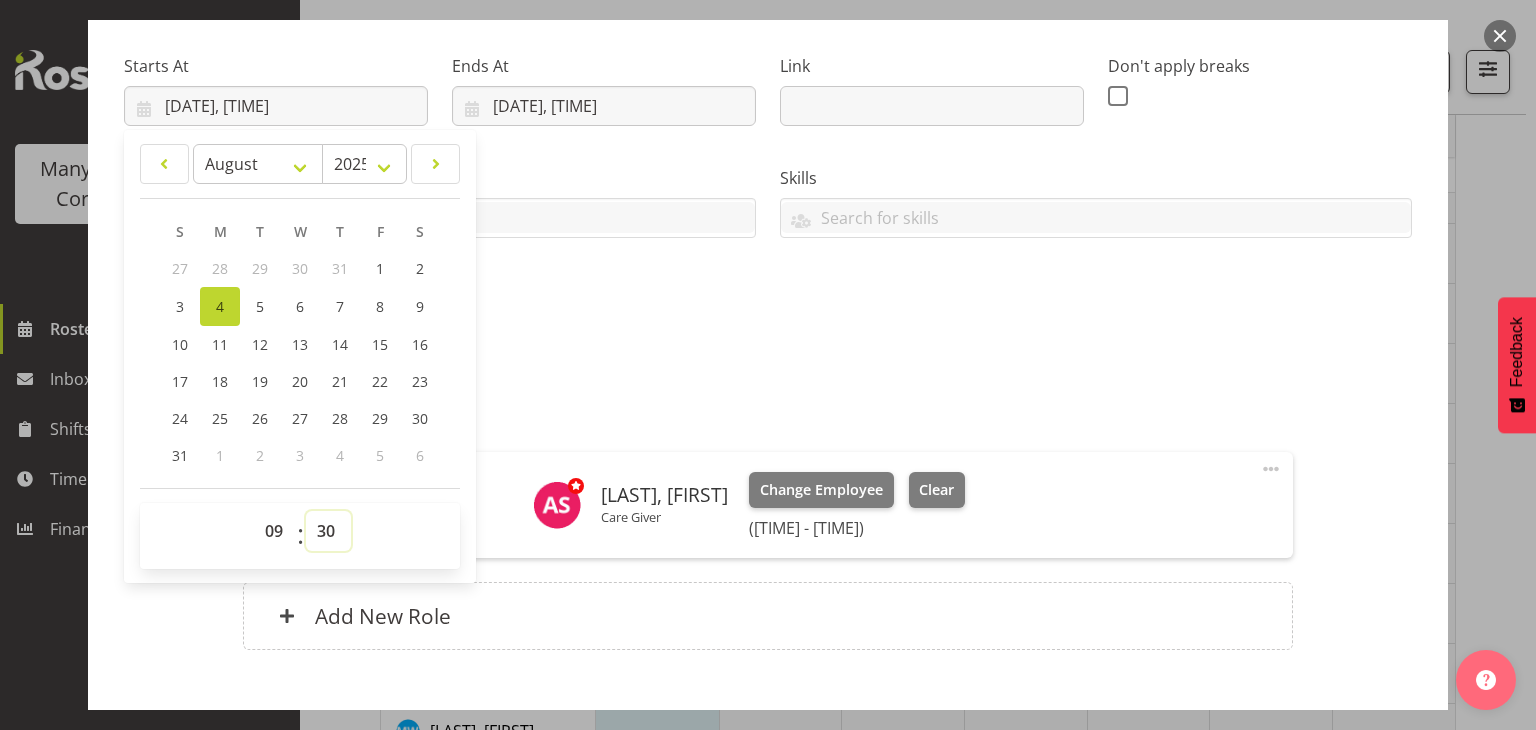 click on "00   01   02   03   04   05   06   07   08   09   10   11   12   13   14   15   16   17   18   19   20   21   22   23   24   25   26   27   28   29   30   31   32   33   34   35   36   37   38   39   40   41   42   43   44   45   46   47   48   49   50   51   52   53   54   55   56   57   58   59" at bounding box center (328, 531) 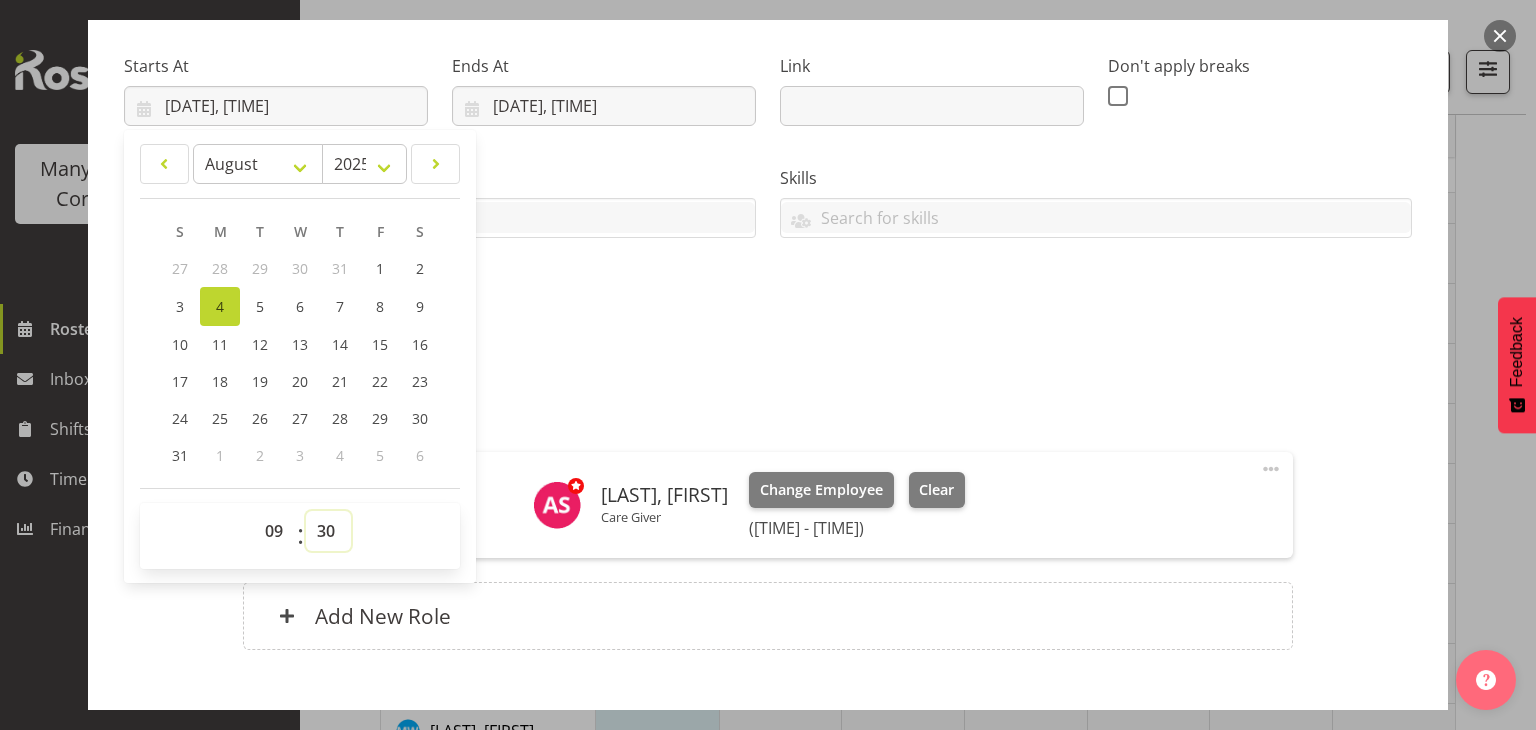 select on "0" 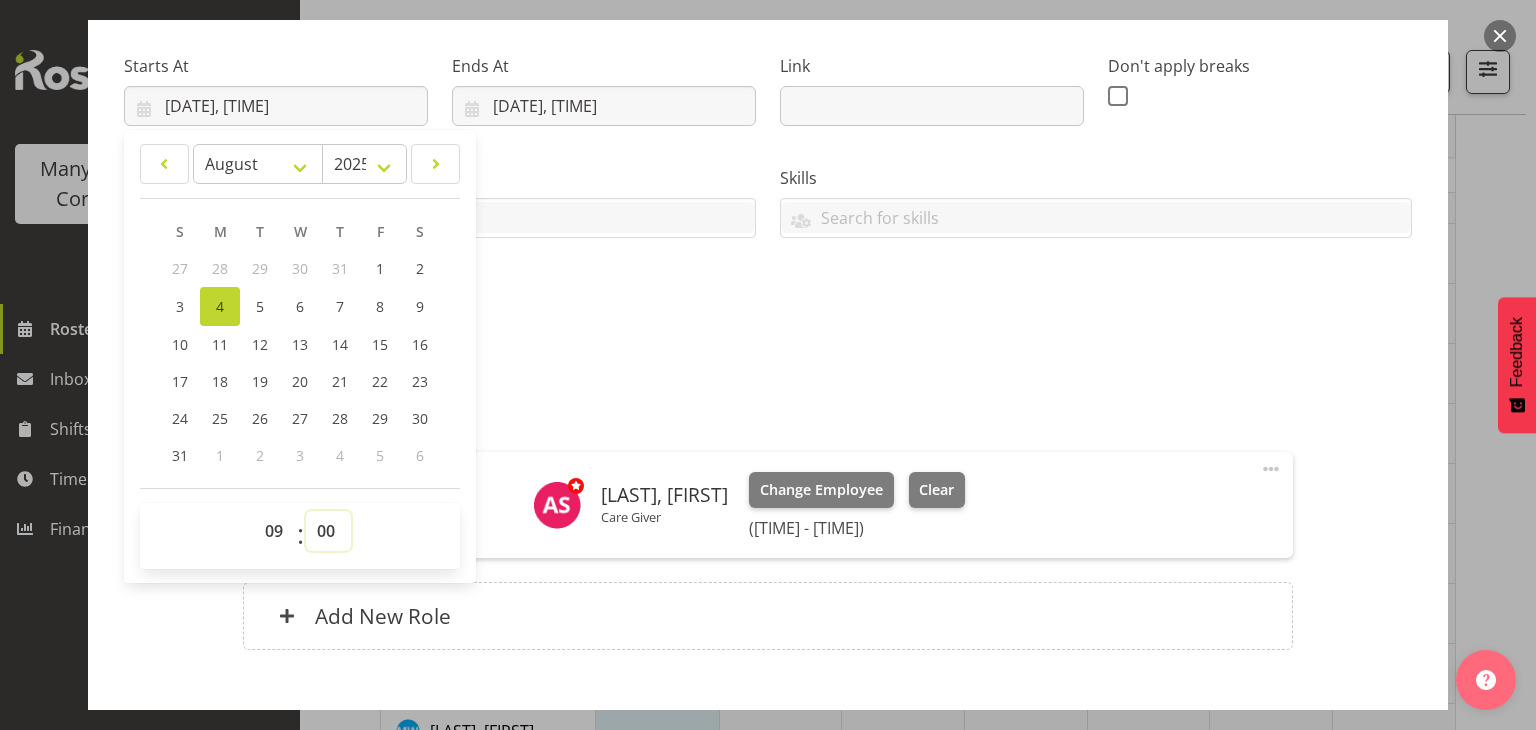 click on "00   01   02   03   04   05   06   07   08   09   10   11   12   13   14   15   16   17   18   19   20   21   22   23   24   25   26   27   28   29   30   31   32   33   34   35   36   37   38   39   40   41   42   43   44   45   46   47   48   49   50   51   52   53   54   55   56   57   58   59" at bounding box center (328, 531) 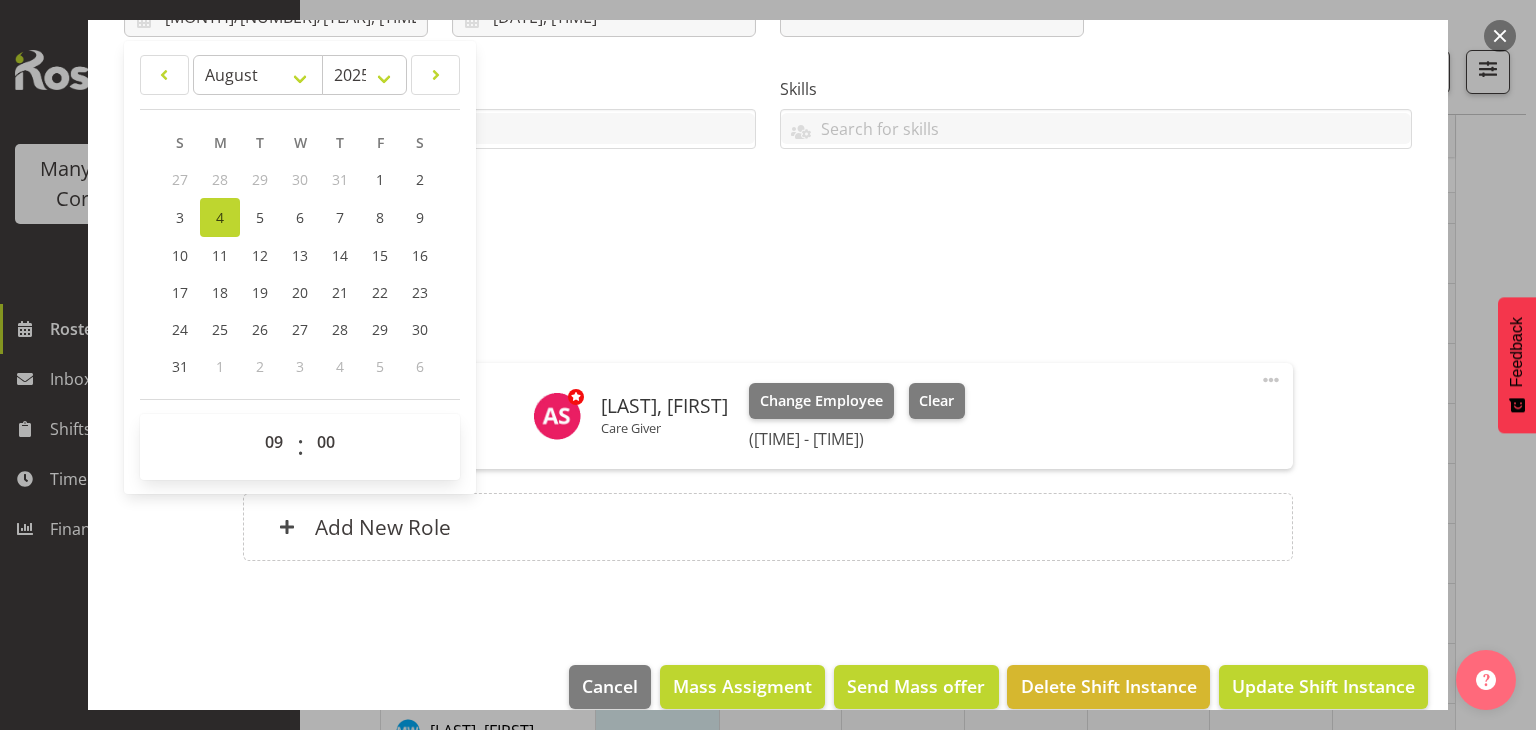 scroll, scrollTop: 413, scrollLeft: 0, axis: vertical 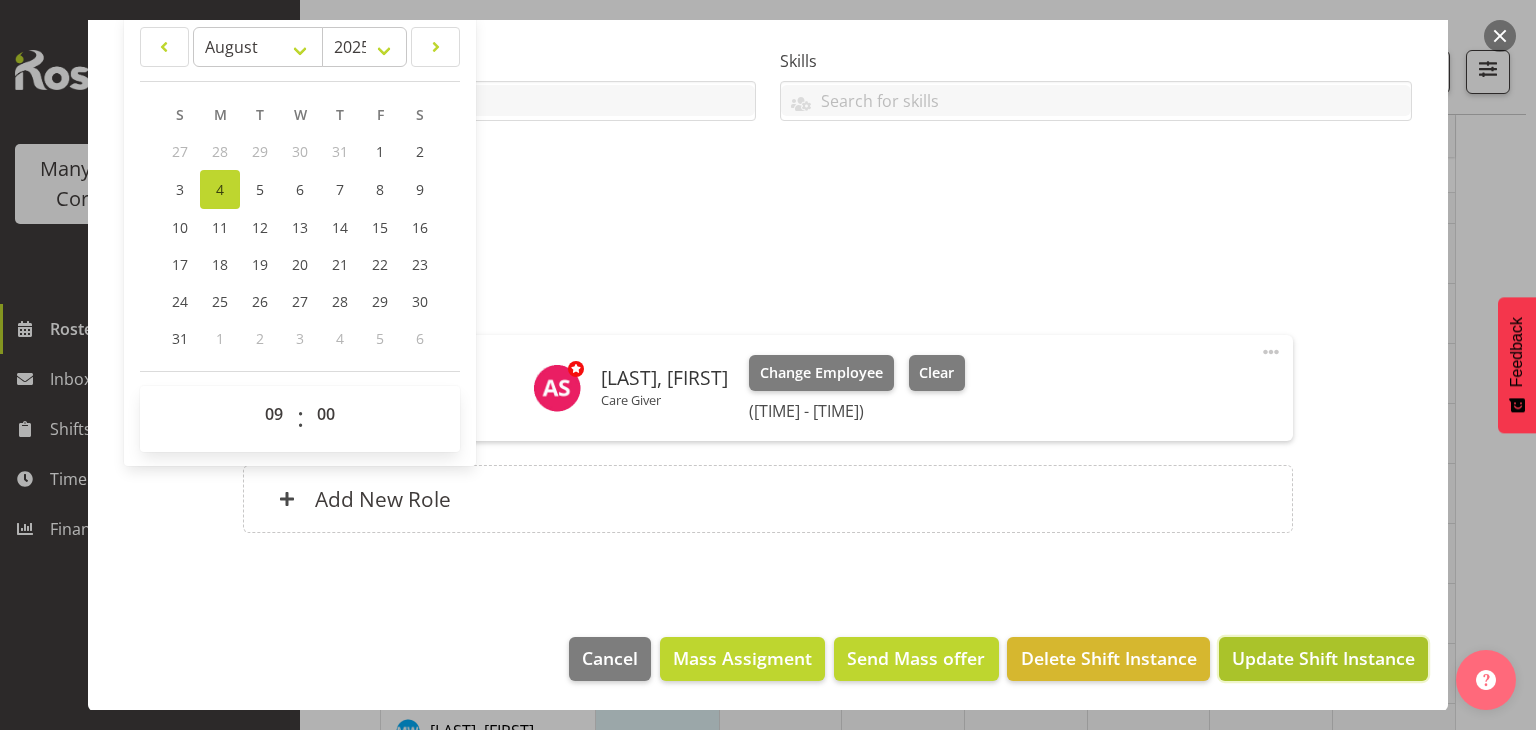 click on "Update Shift Instance" at bounding box center (1323, 658) 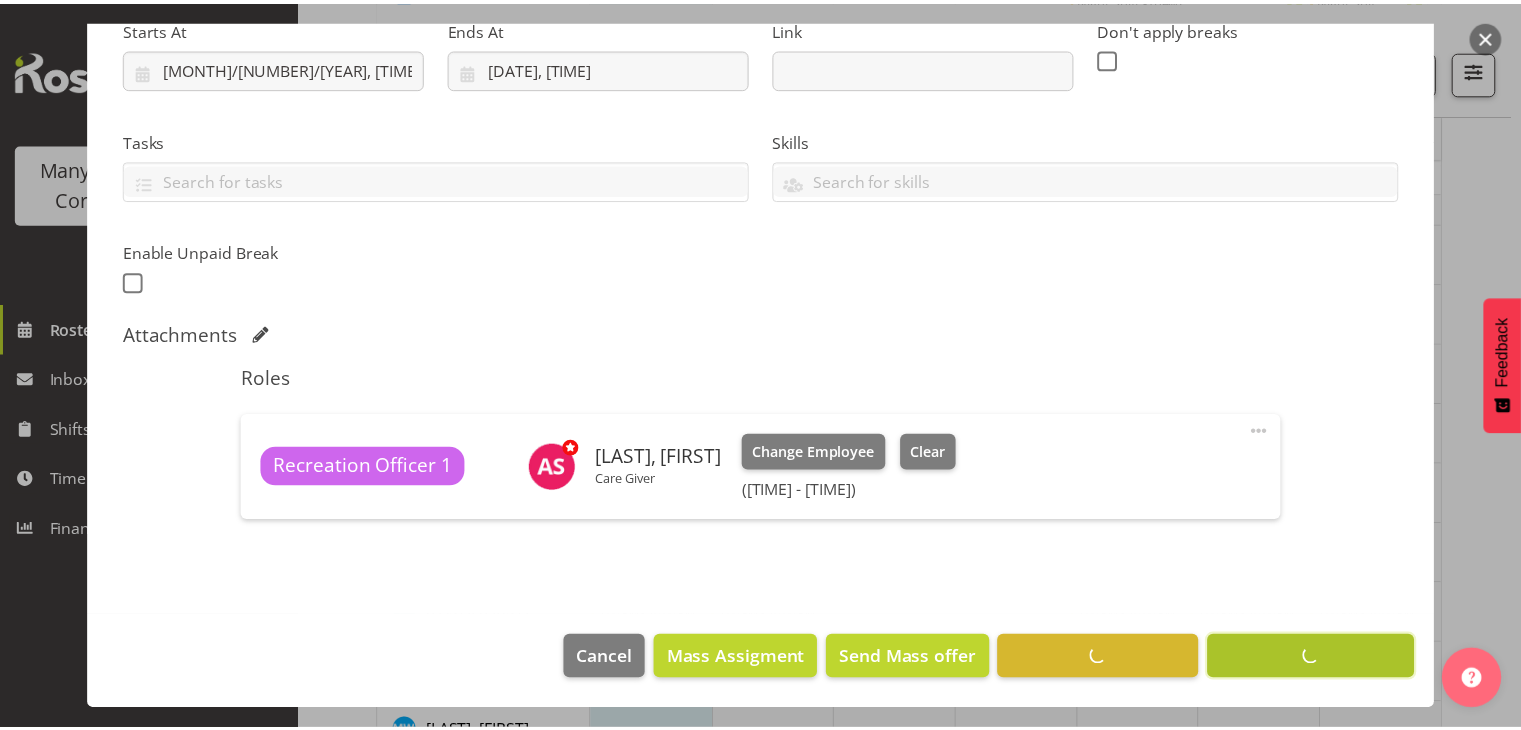 scroll, scrollTop: 333, scrollLeft: 0, axis: vertical 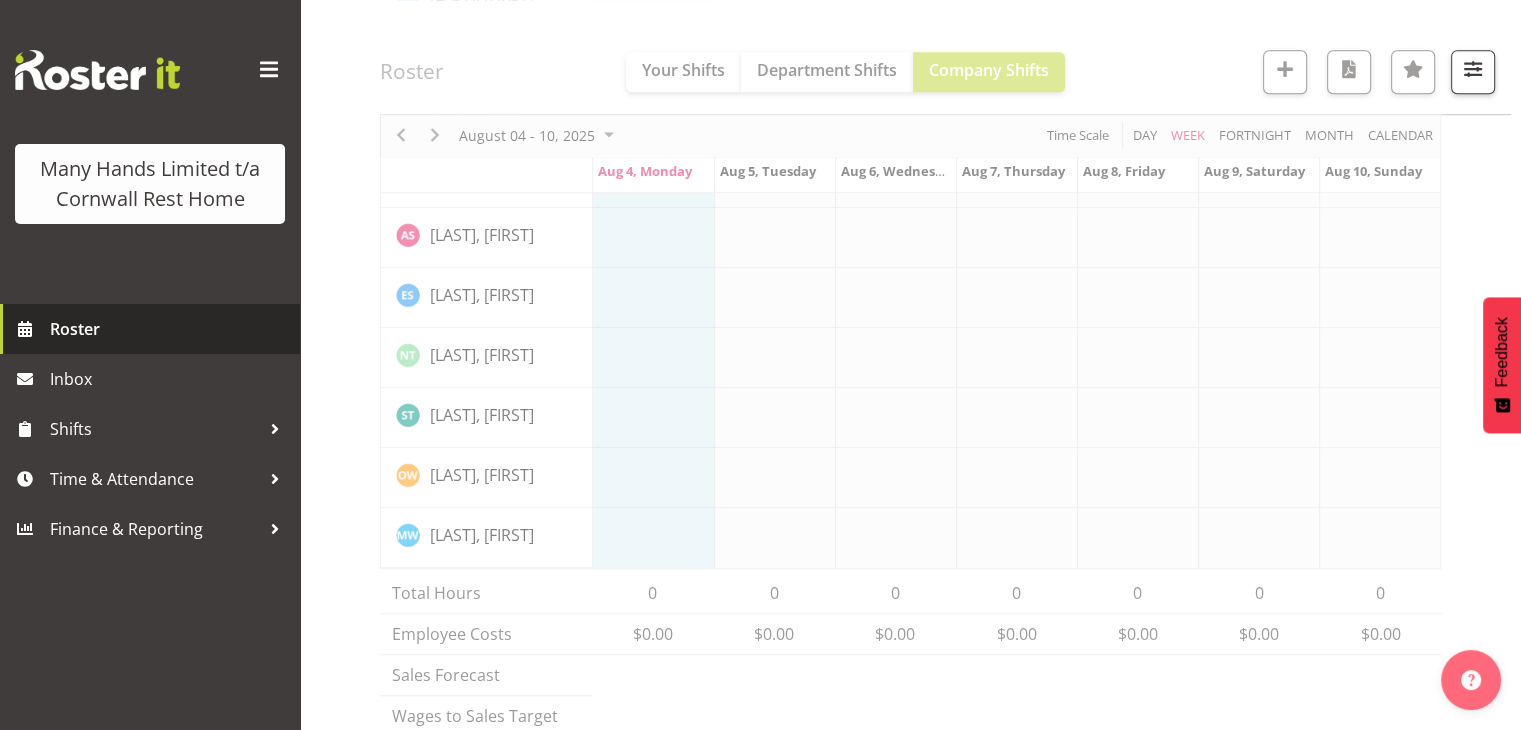 click on "Roster" at bounding box center (170, 329) 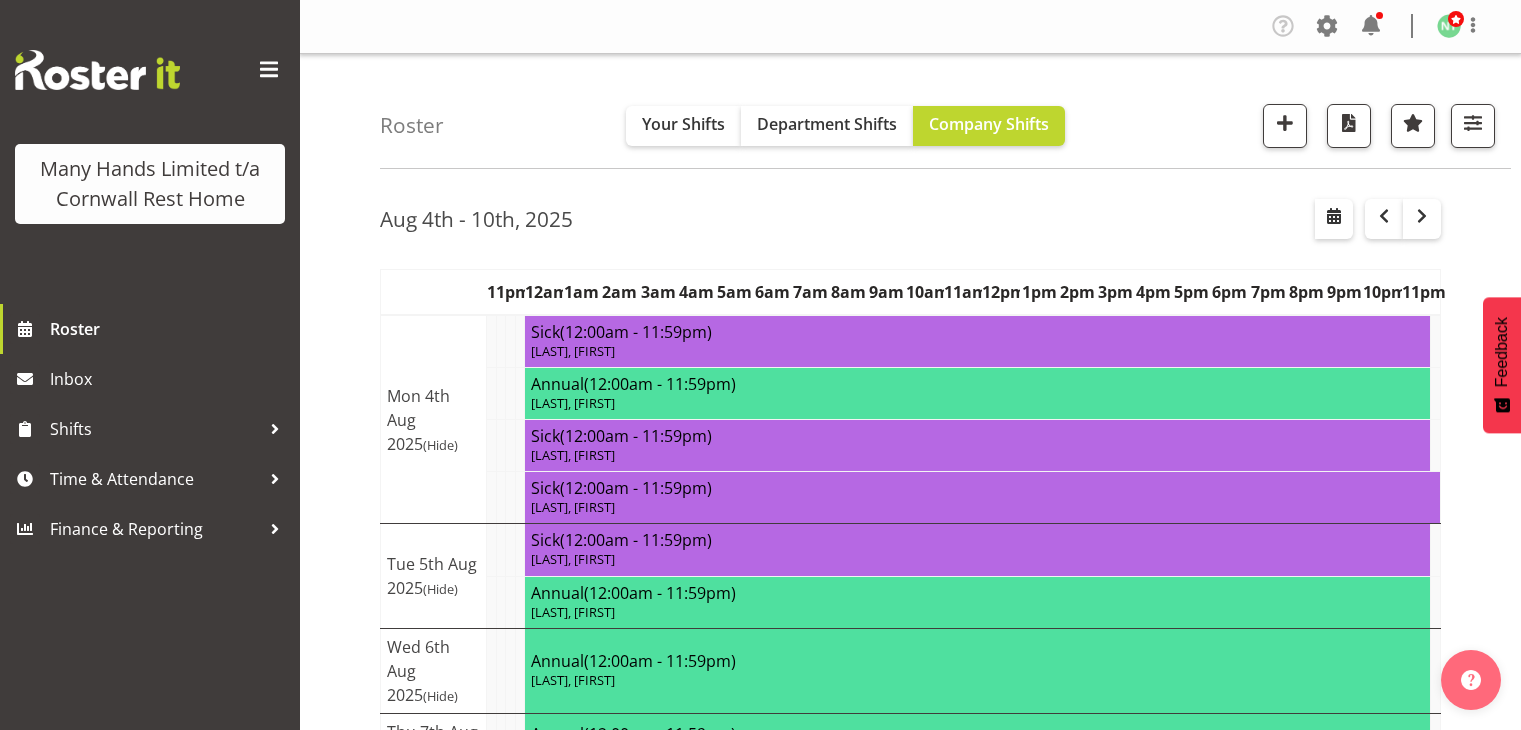 scroll, scrollTop: 0, scrollLeft: 0, axis: both 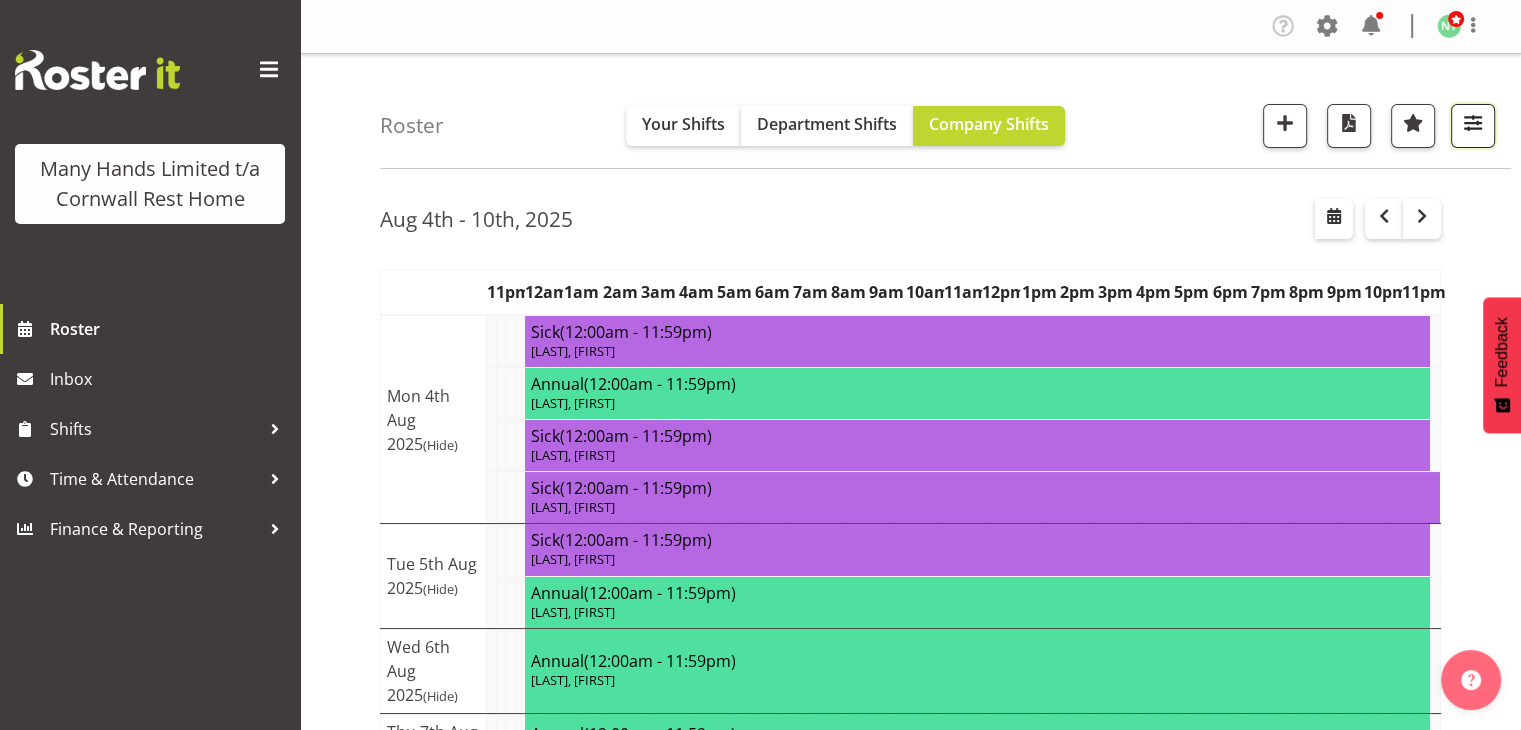 click at bounding box center (1473, 126) 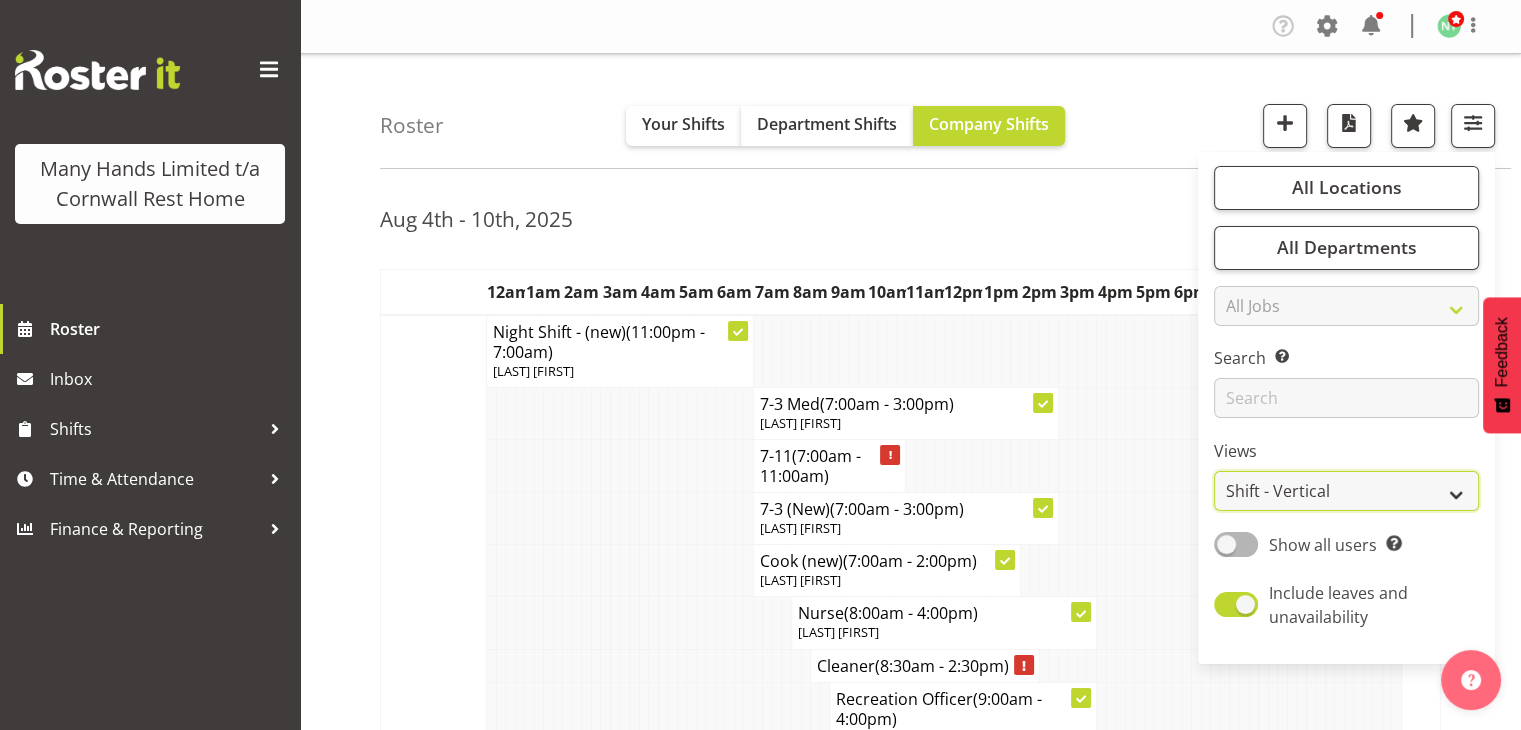click on "Staff
Role
Shift - Horizontal
Shift - Vertical
Staff - Location" at bounding box center (1346, 491) 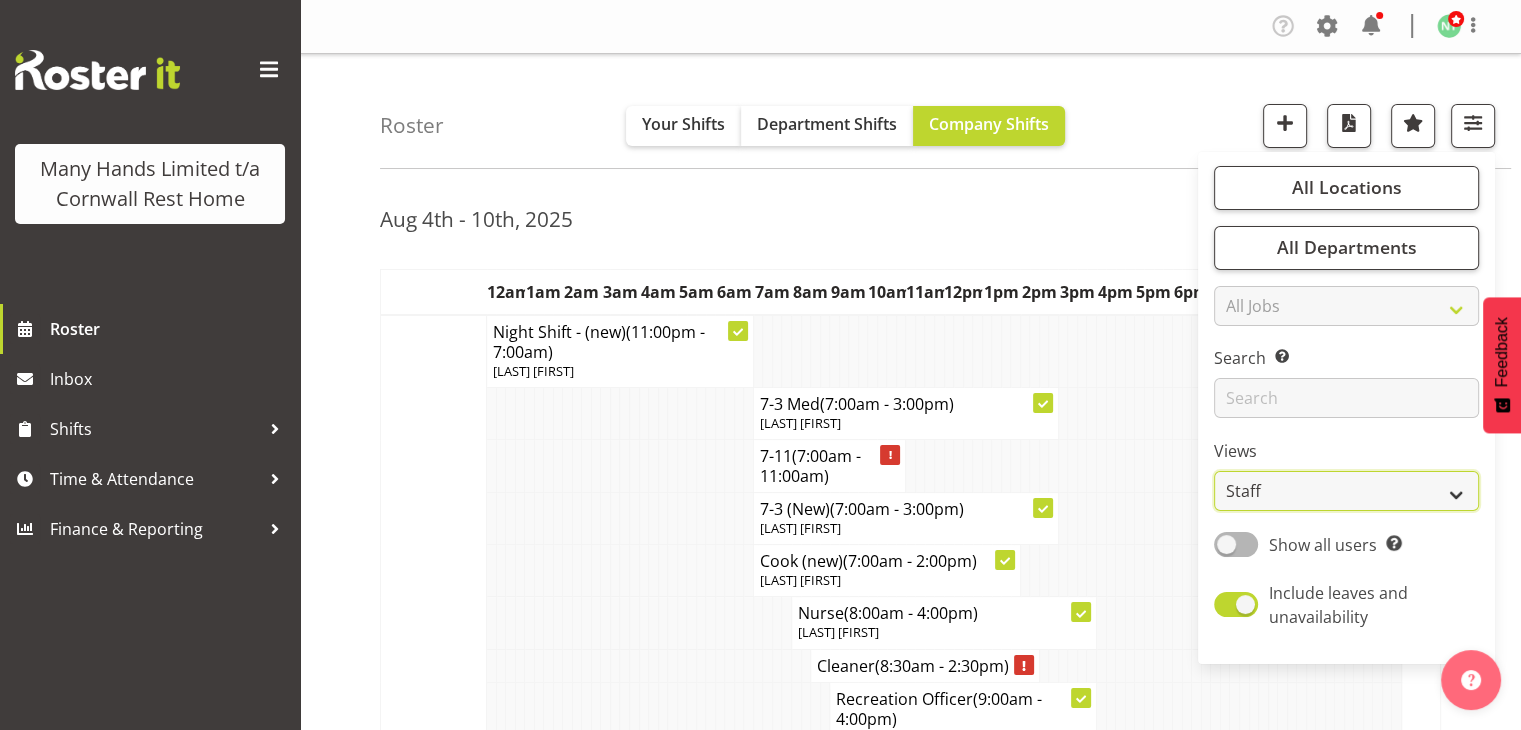 click on "Staff
Role
Shift - Horizontal
Shift - Vertical
Staff - Location" at bounding box center [1346, 491] 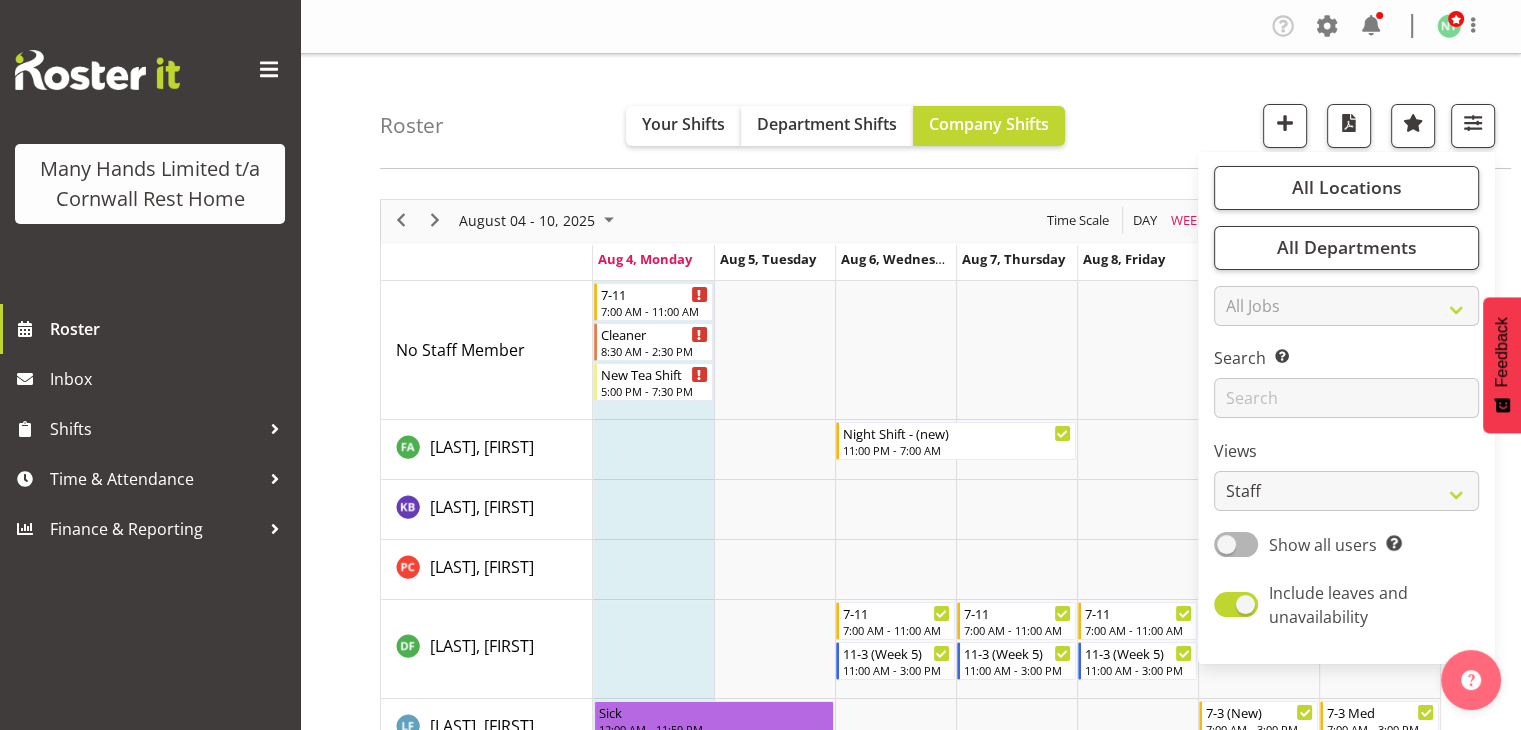 click on "Roster   Your Shifts
Department Shifts
Company Shifts
All Locations
Clear
Cornwall Rest Home
Select All
Deselect All
All Departments
Clear
Cornwall Rest Home
Select All
Deselect All
All Jobs  All Jobs     Search for a particular employee" at bounding box center [945, 111] 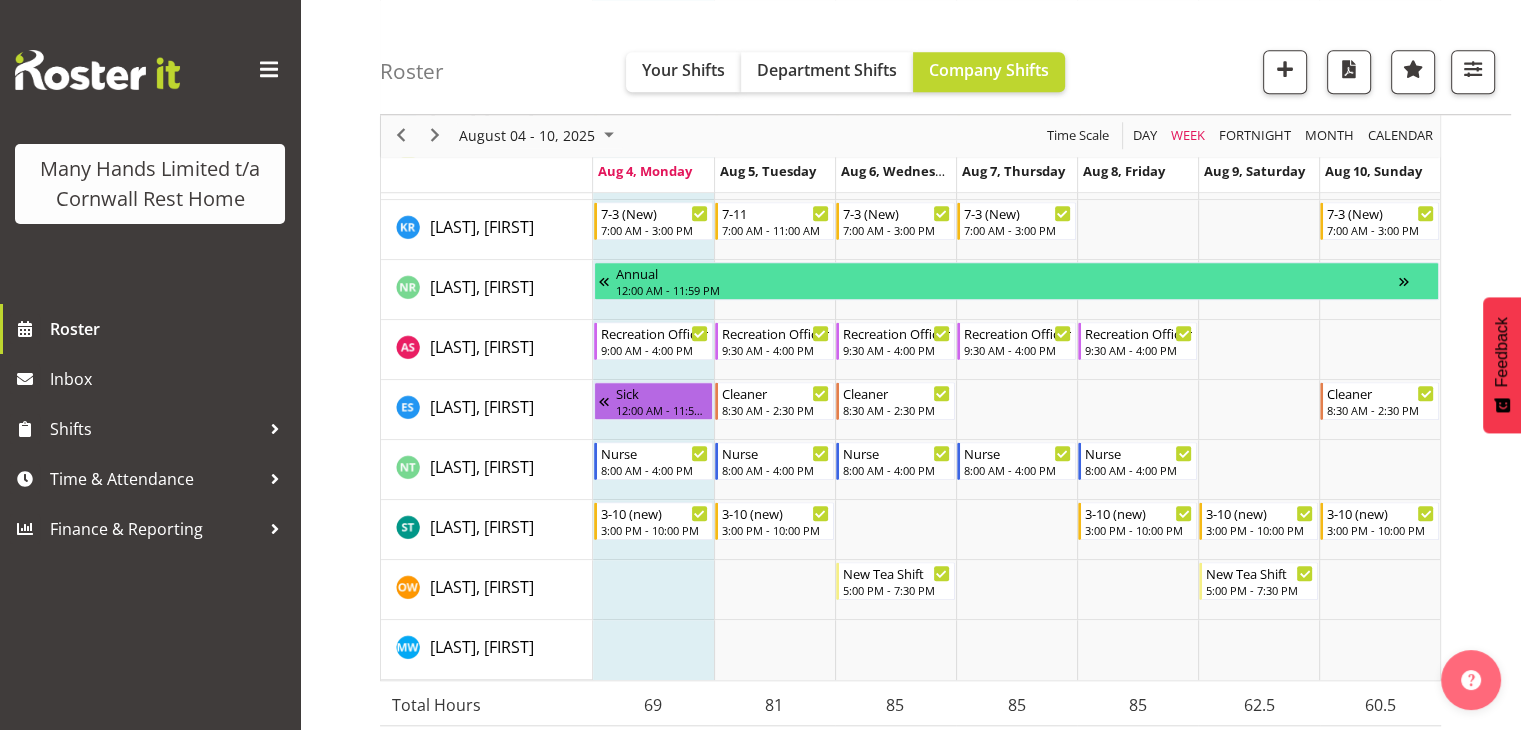 scroll, scrollTop: 1600, scrollLeft: 0, axis: vertical 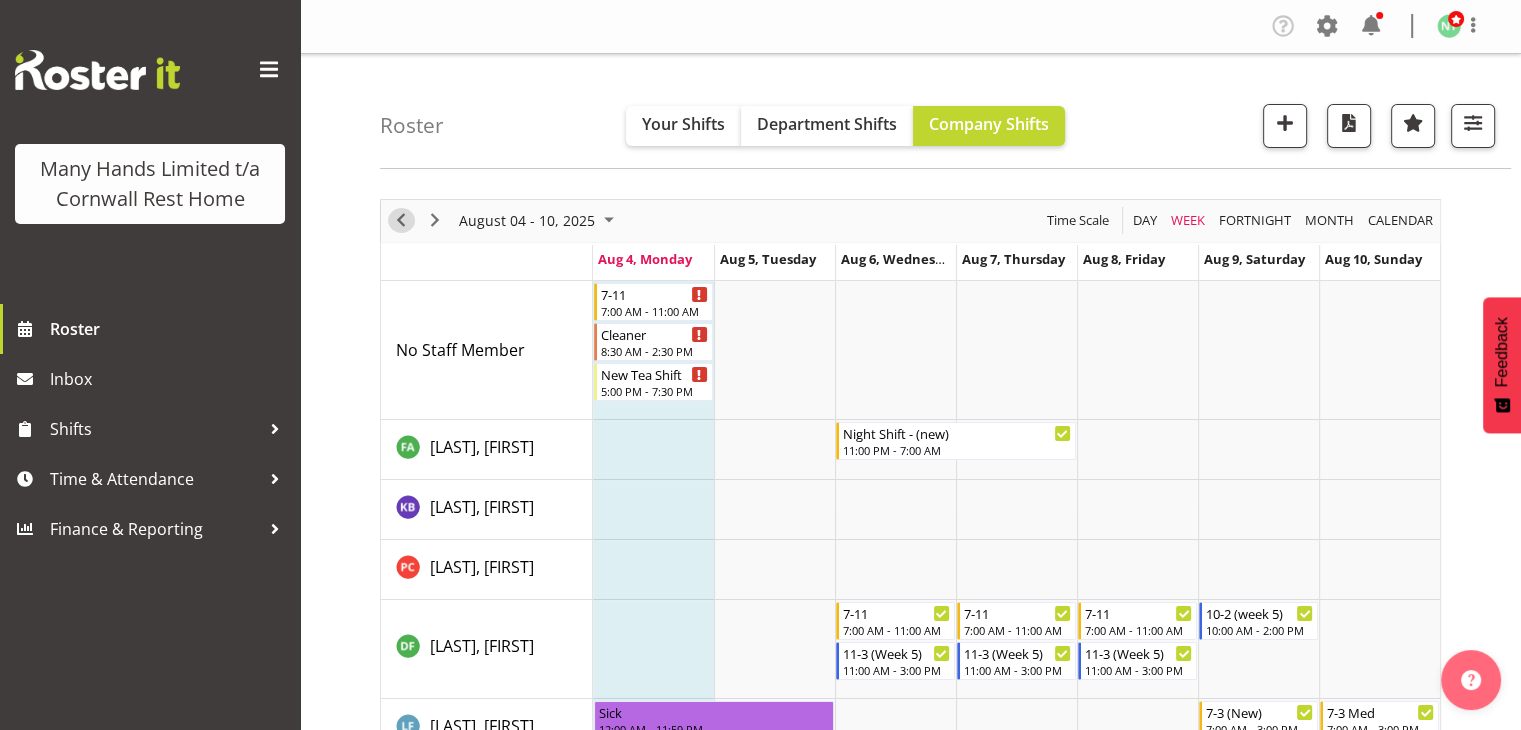 click at bounding box center [401, 220] 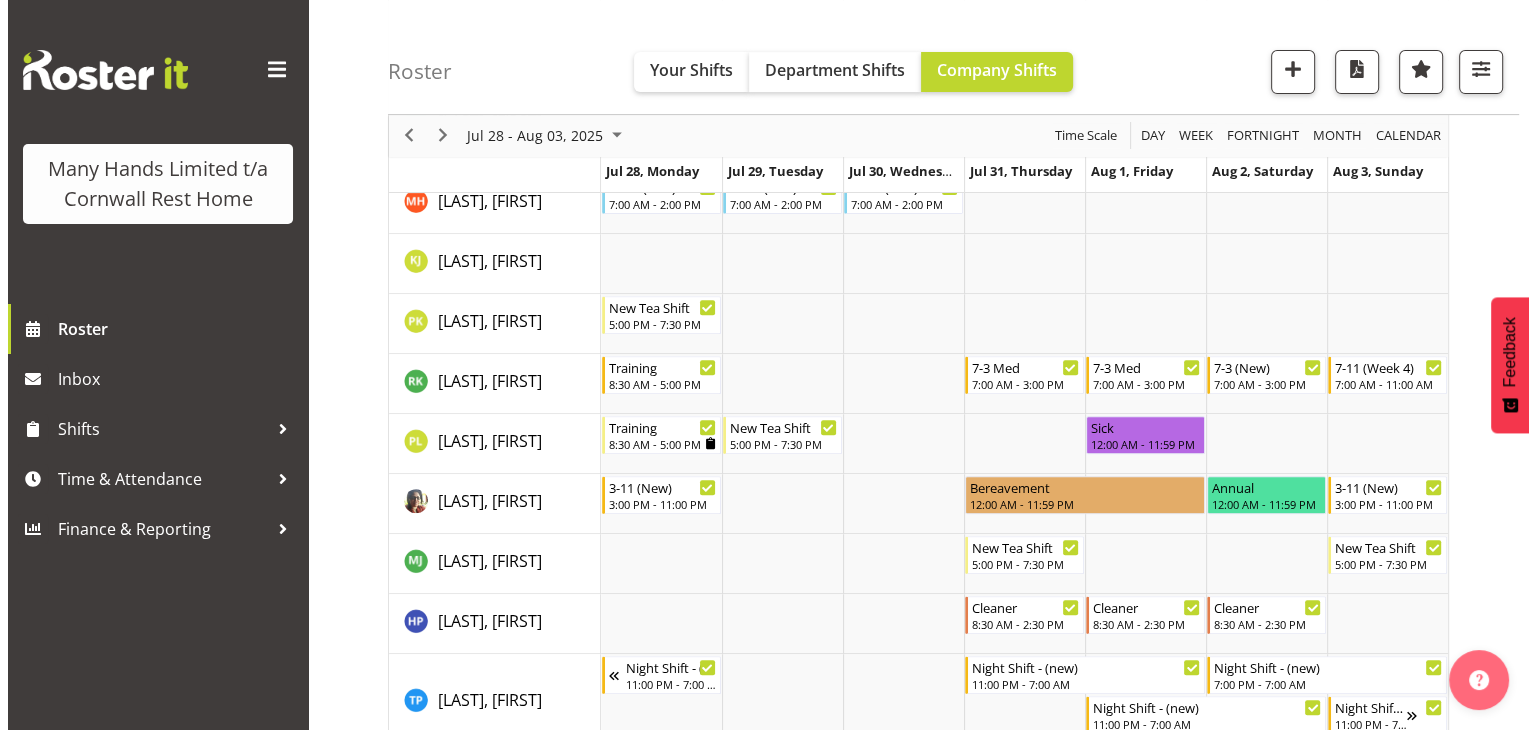 scroll, scrollTop: 731, scrollLeft: 0, axis: vertical 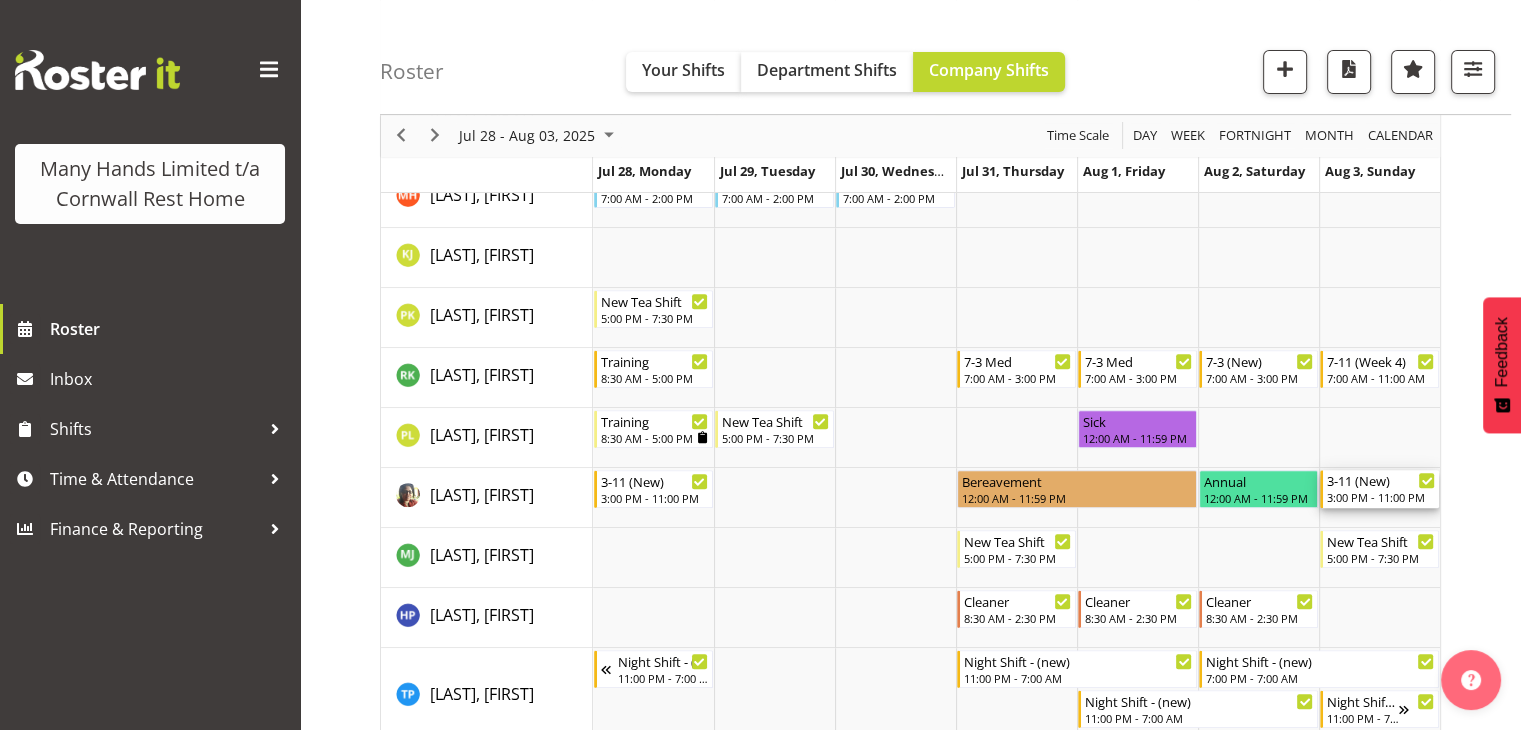 click on "3-11 (New)" at bounding box center (1381, 480) 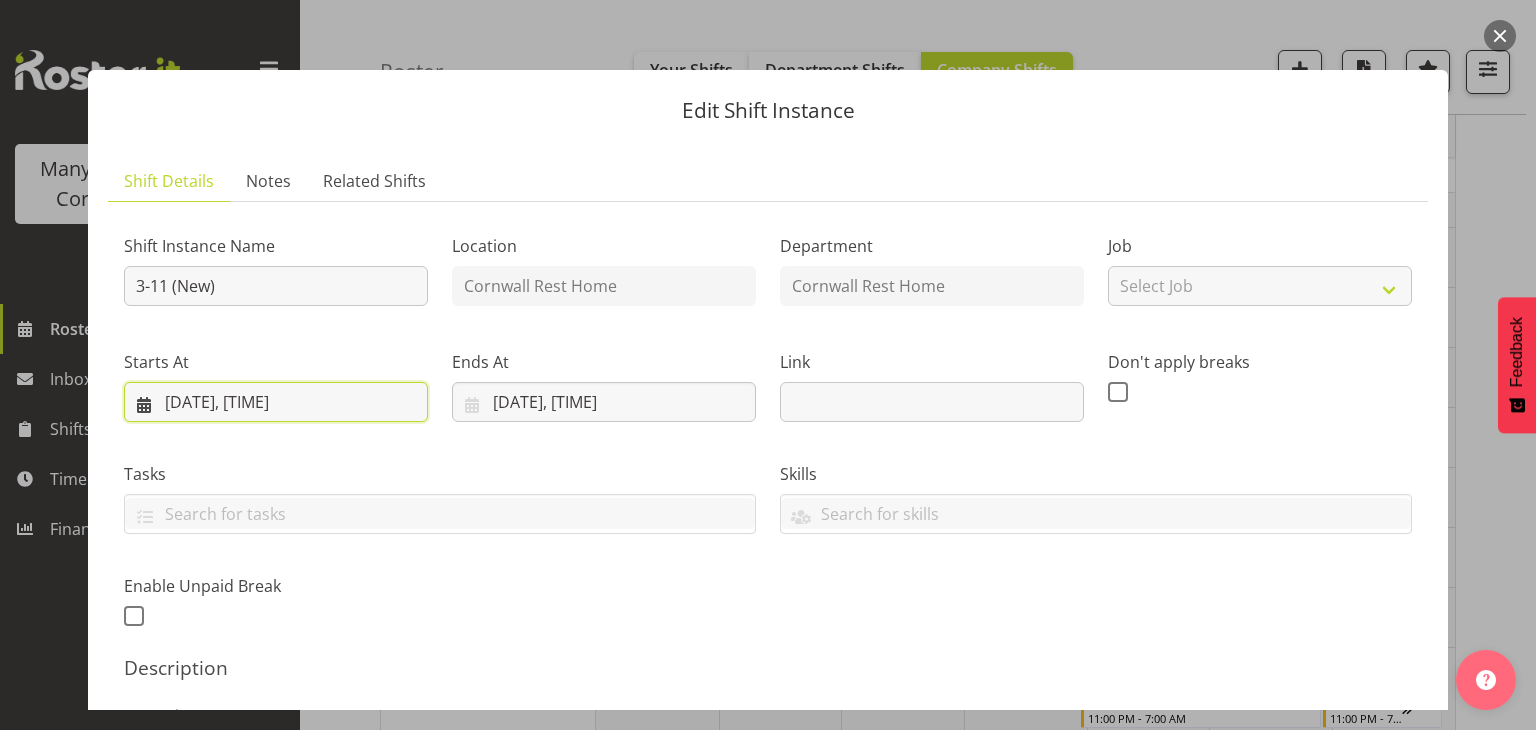 click on "8/3/2025, 3:00 PM" at bounding box center [276, 402] 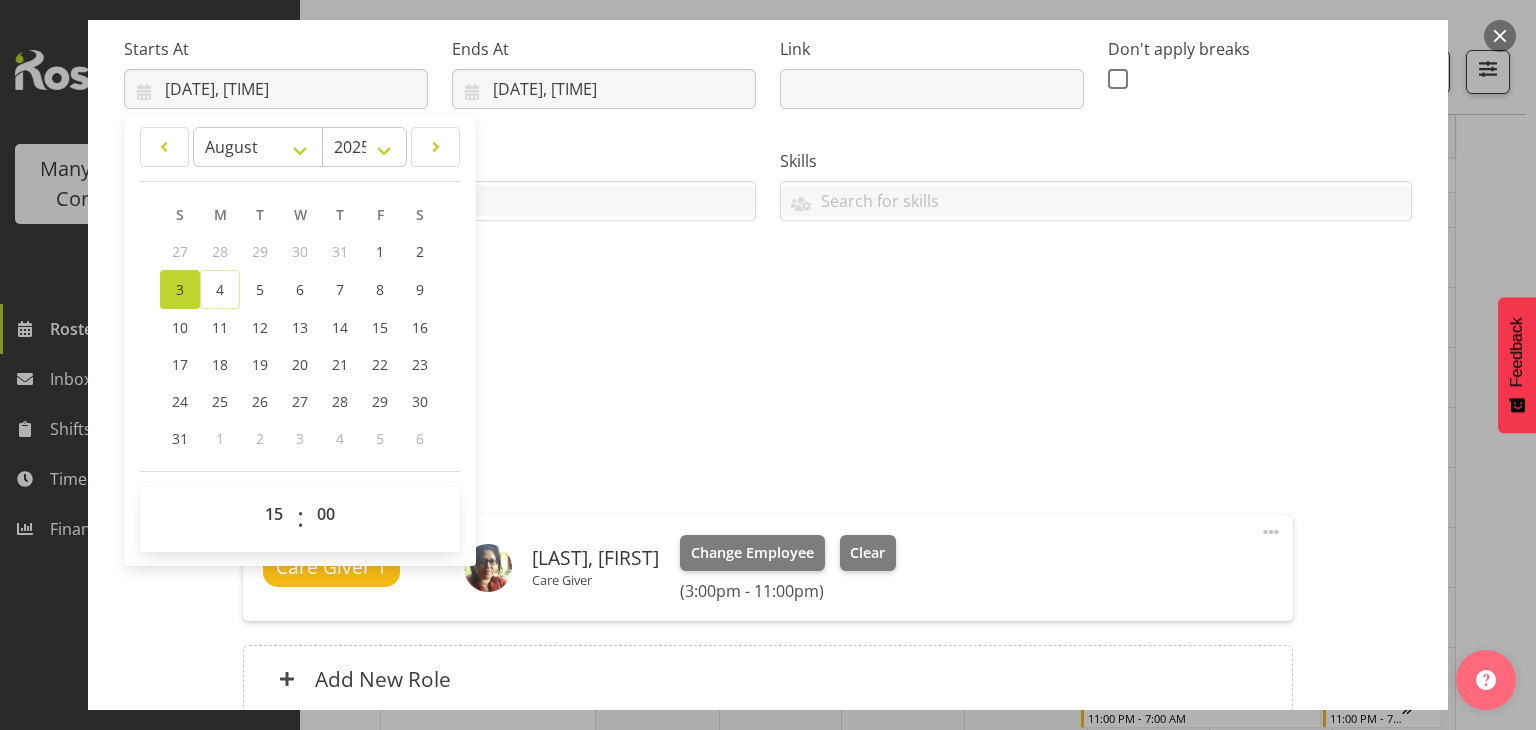 scroll, scrollTop: 344, scrollLeft: 0, axis: vertical 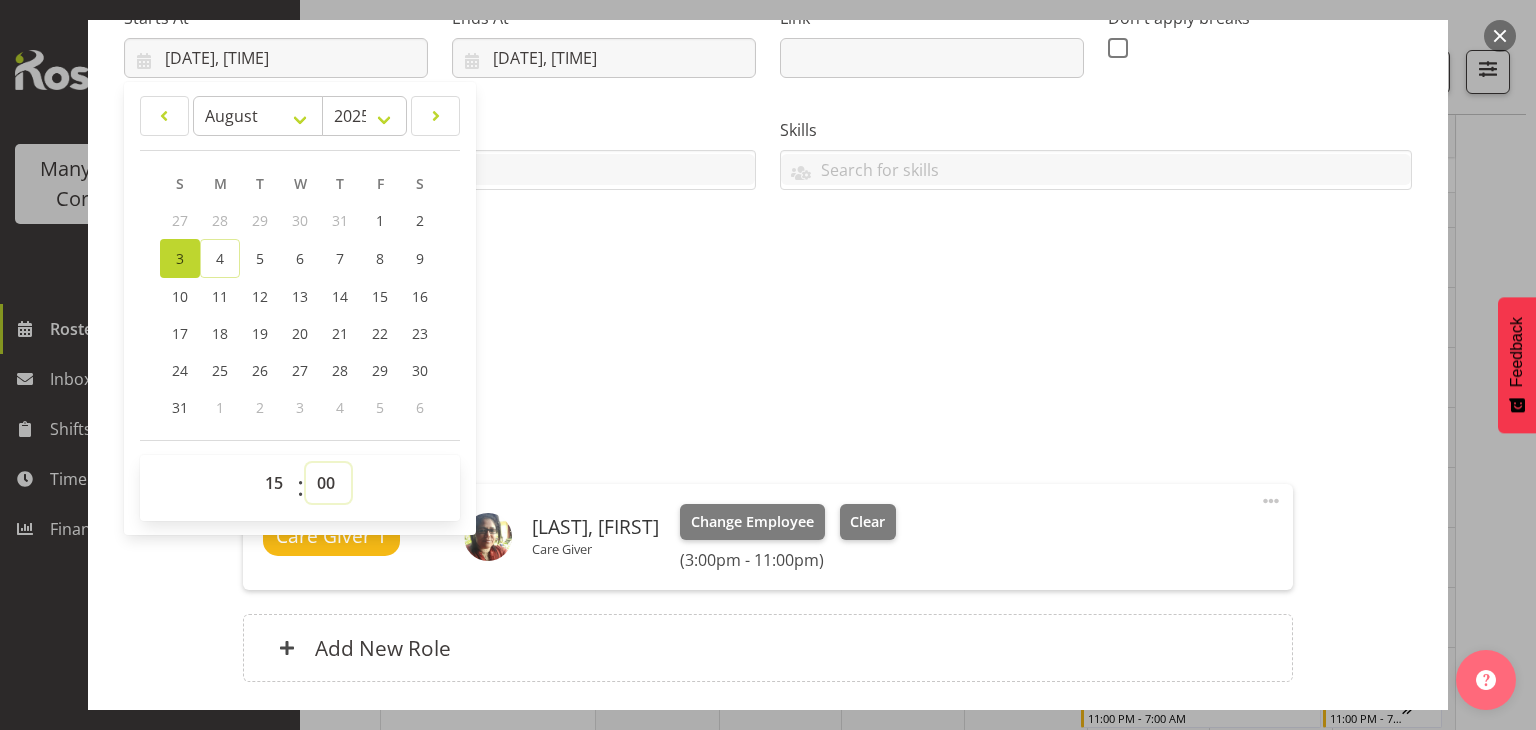 click on "00   01   02   03   04   05   06   07   08   09   10   11   12   13   14   15   16   17   18   19   20   21   22   23   24   25   26   27   28   29   30   31   32   33   34   35   36   37   38   39   40   41   42   43   44   45   46   47   48   49   50   51   52   53   54   55   56   57   58   59" at bounding box center [328, 483] 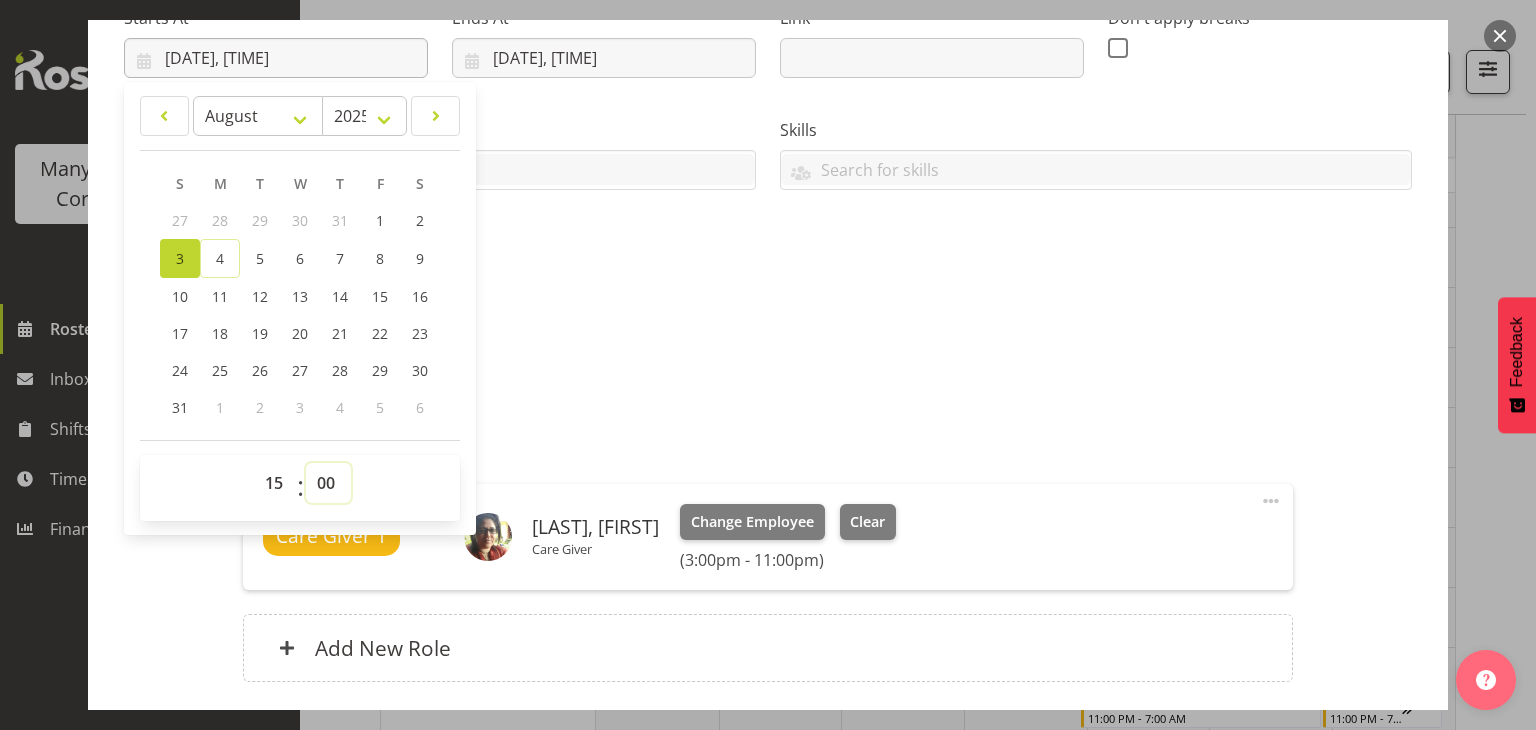 select on "30" 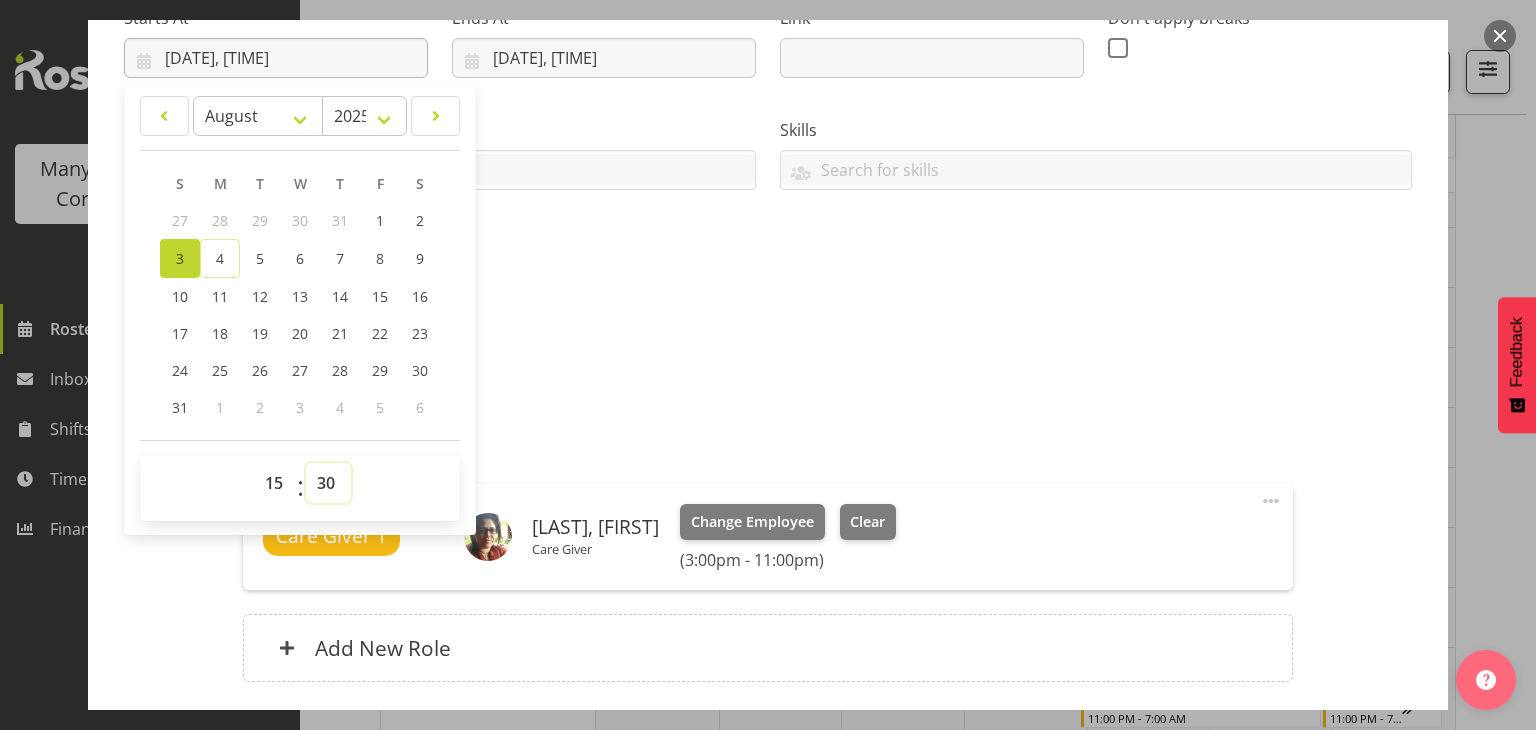 click on "00   01   02   03   04   05   06   07   08   09   10   11   12   13   14   15   16   17   18   19   20   21   22   23   24   25   26   27   28   29   30   31   32   33   34   35   36   37   38   39   40   41   42   43   44   45   46   47   48   49   50   51   52   53   54   55   56   57   58   59" at bounding box center [328, 483] 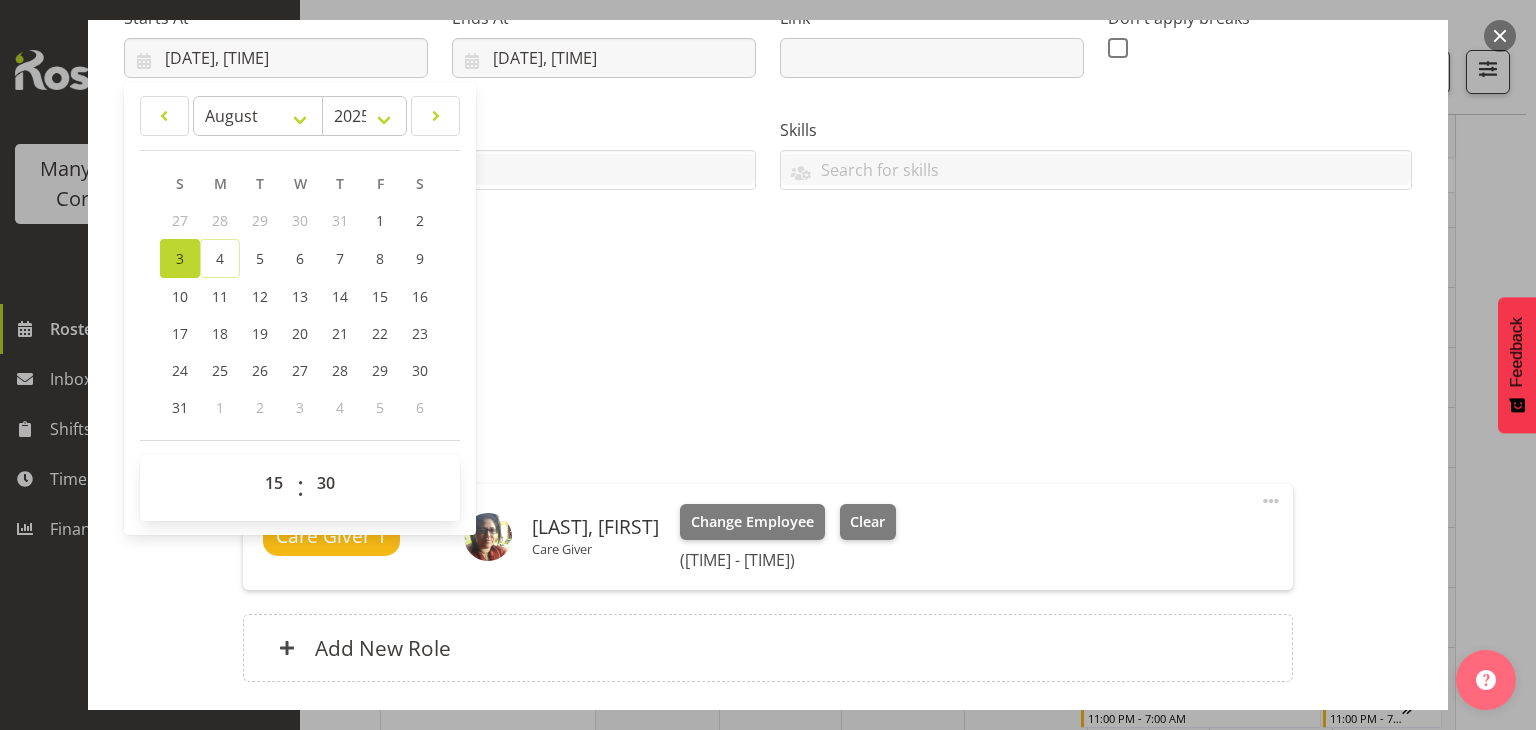 click on "Description
Care Giver" at bounding box center [768, 348] 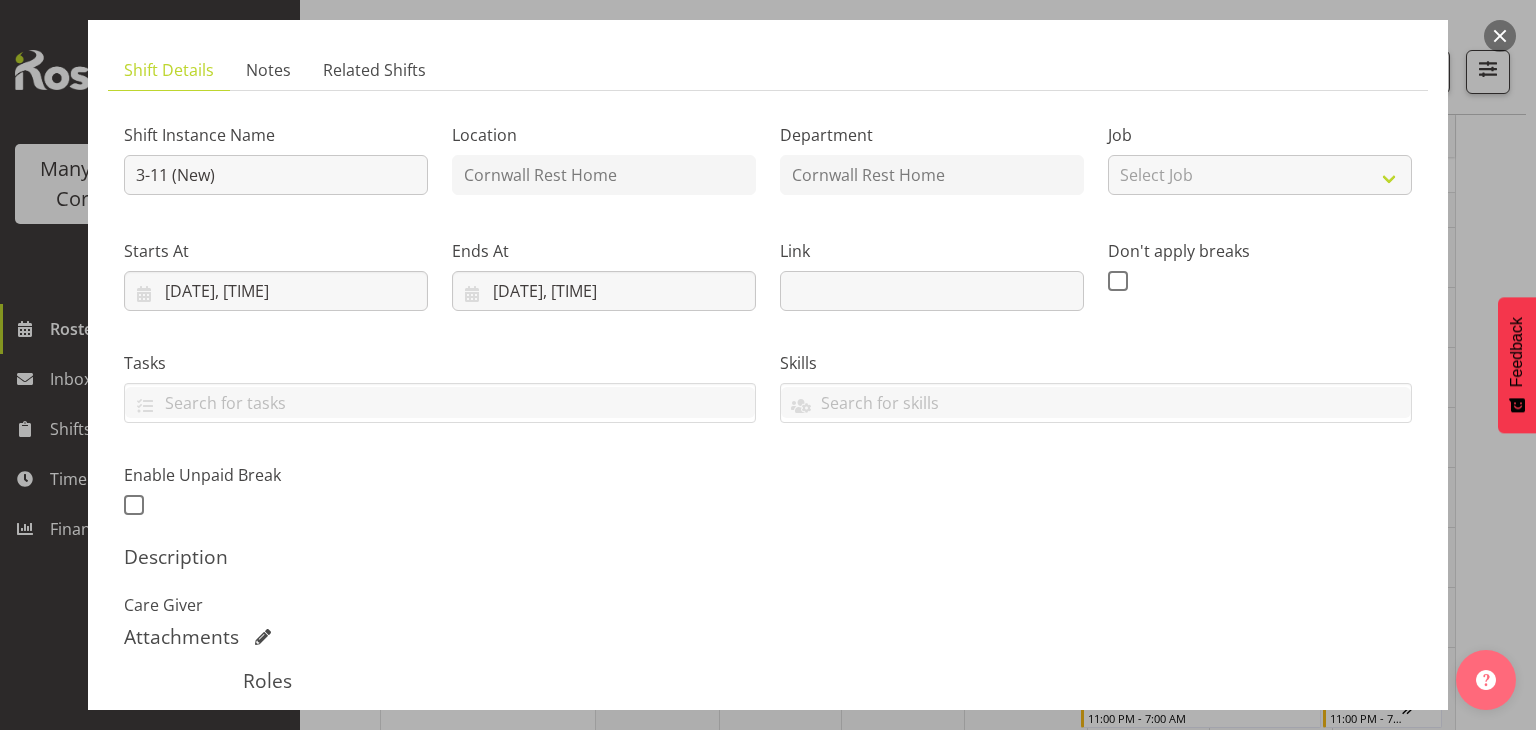 scroll, scrollTop: 80, scrollLeft: 0, axis: vertical 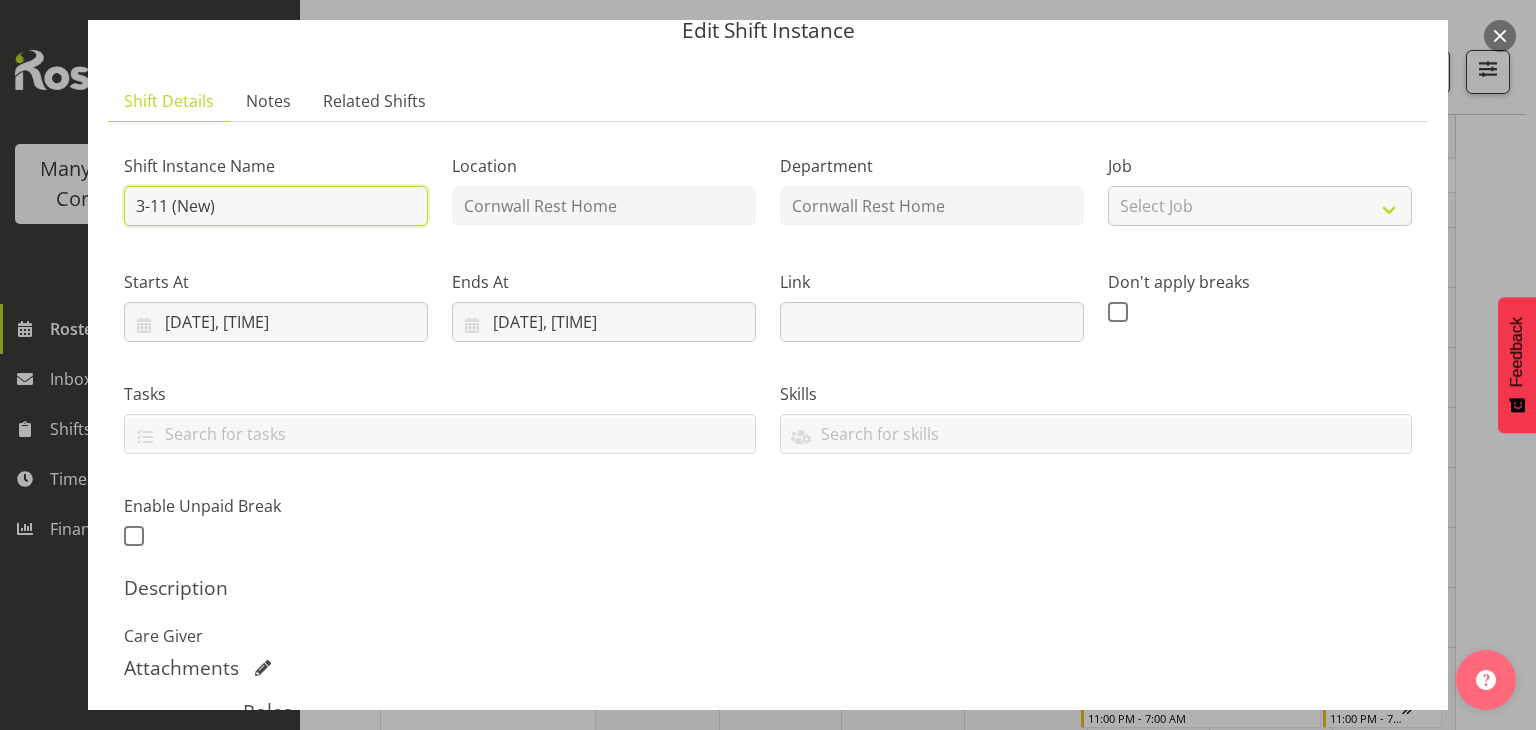 click on "3-11 (New)" at bounding box center [276, 206] 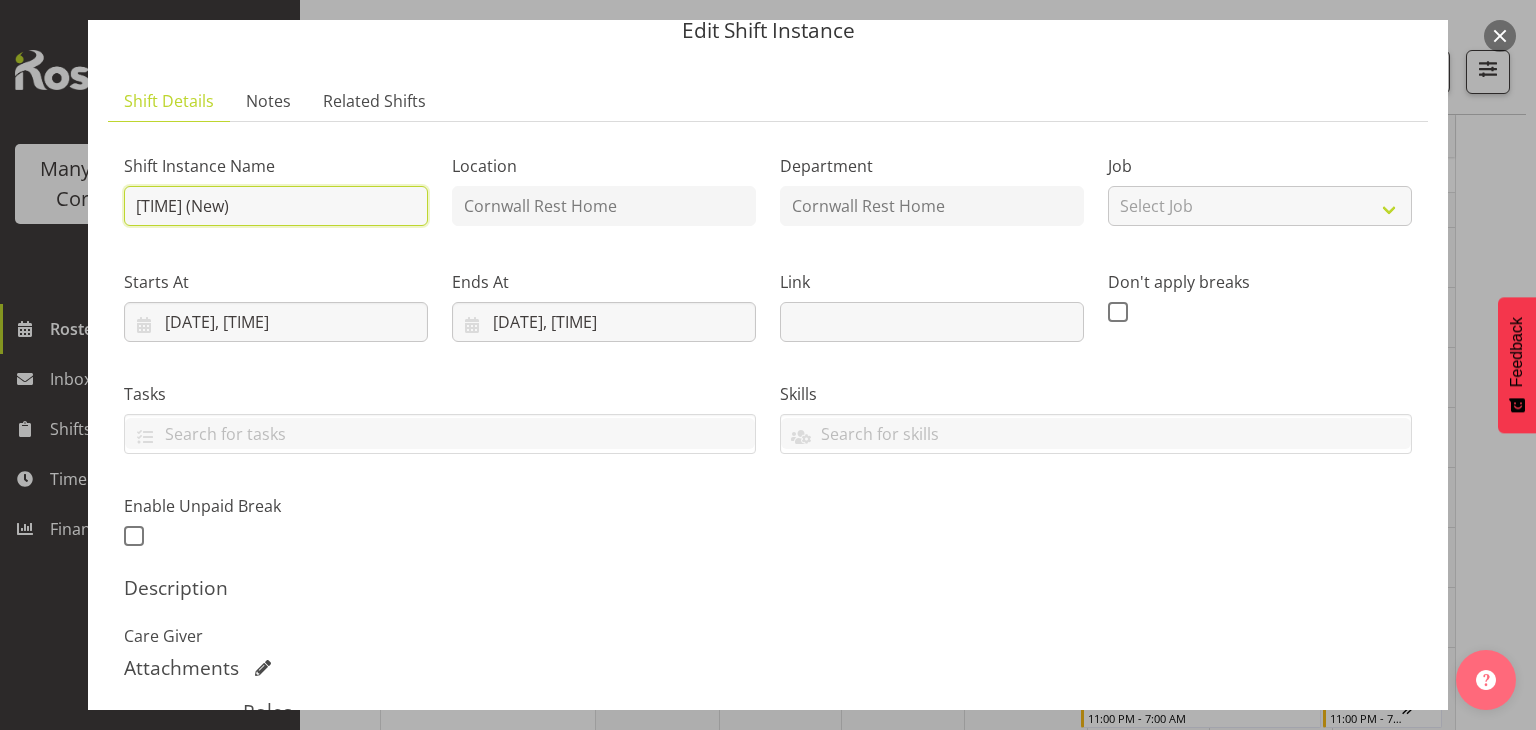 type on "3:30-11 (New)" 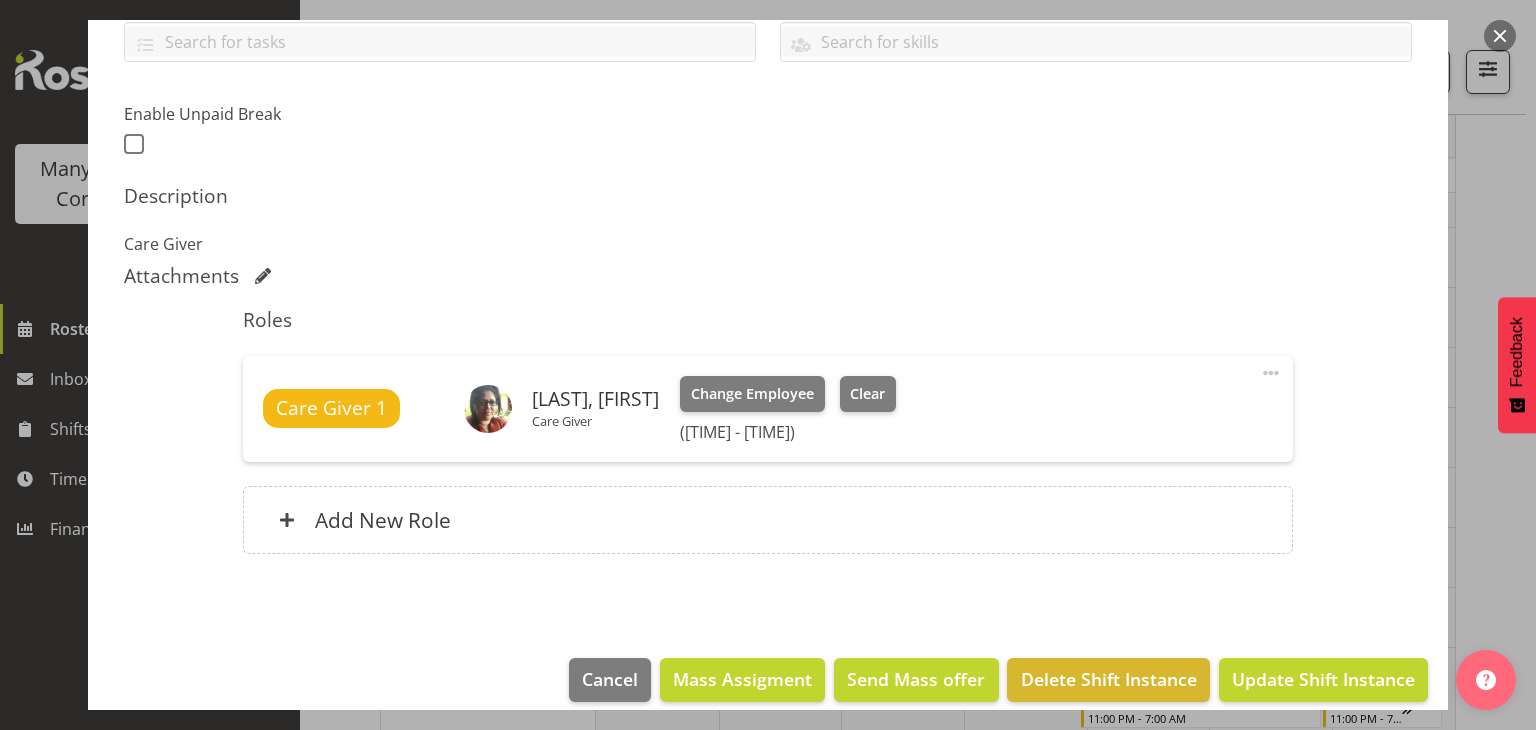 scroll, scrollTop: 493, scrollLeft: 0, axis: vertical 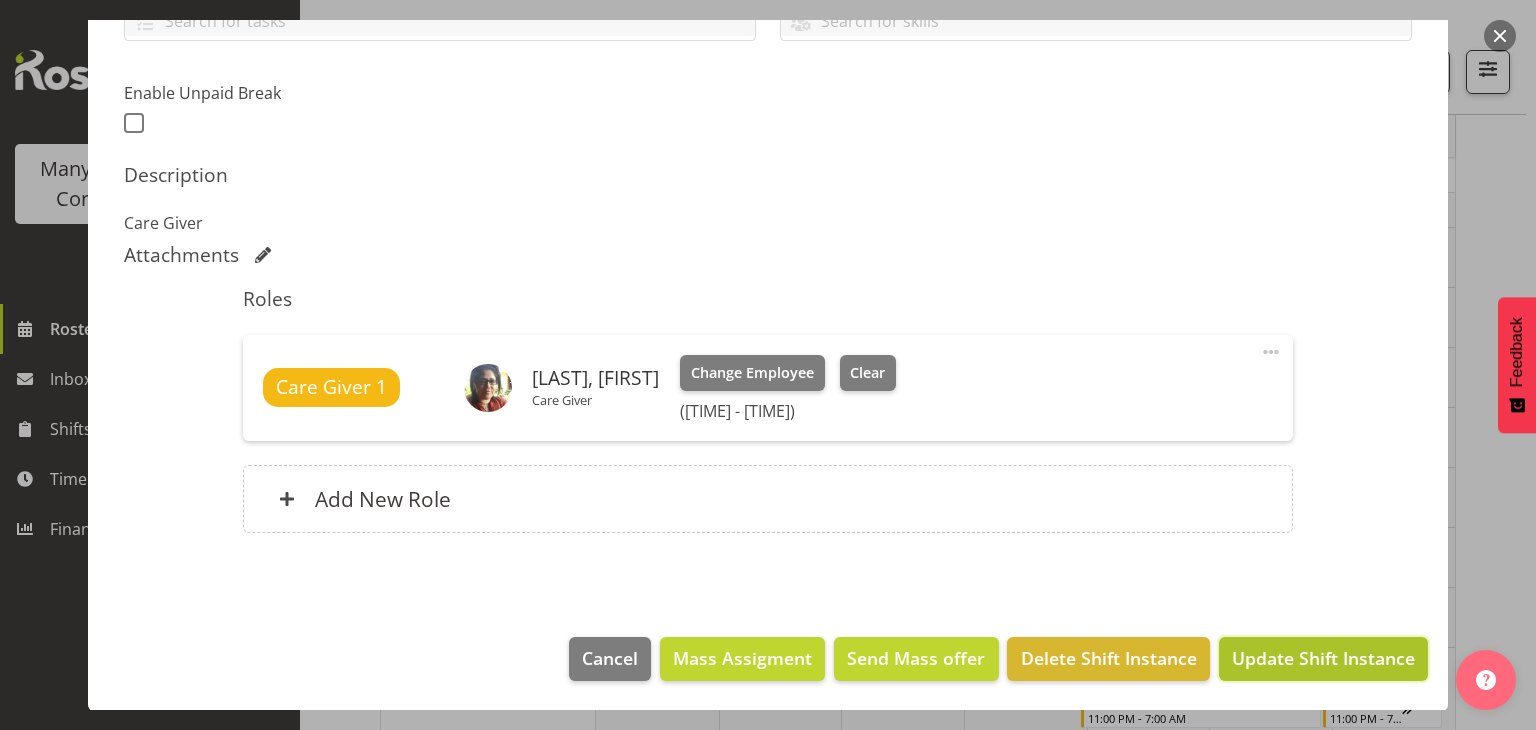 click on "Update Shift Instance" at bounding box center (1323, 658) 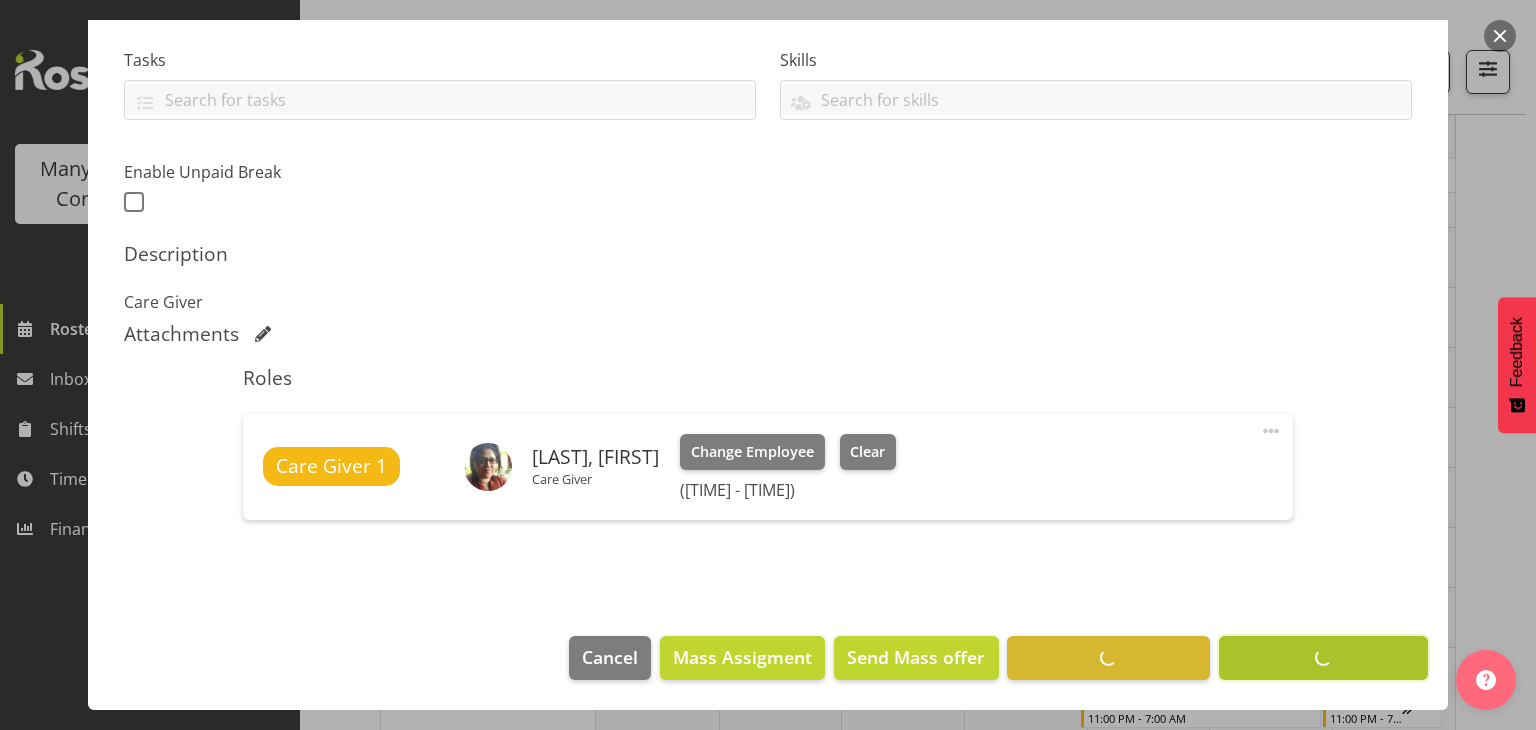 scroll, scrollTop: 413, scrollLeft: 0, axis: vertical 